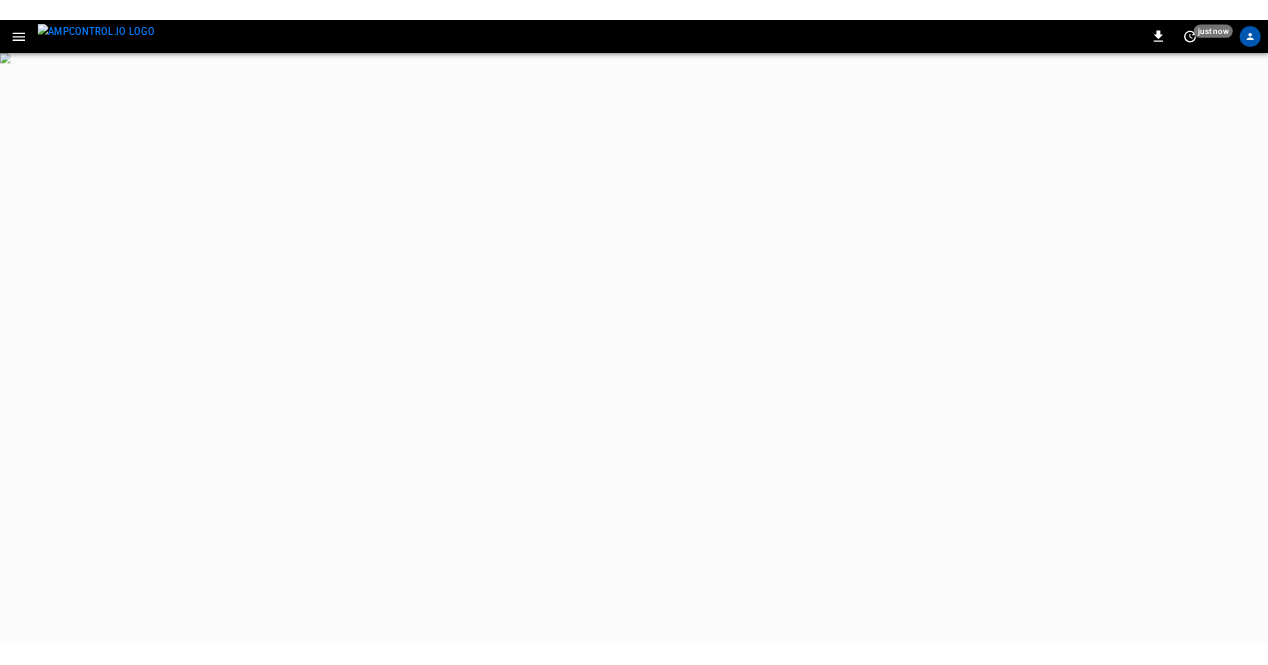 scroll, scrollTop: 0, scrollLeft: 0, axis: both 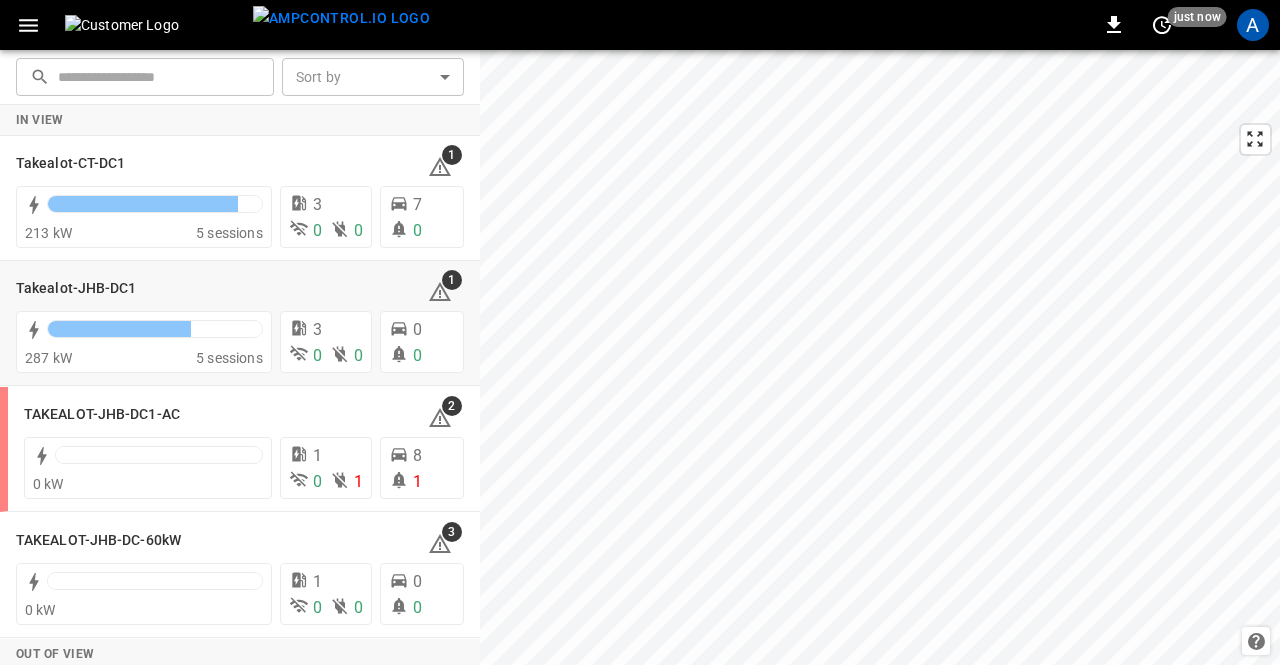 click on "Takealot-JHB-DC1" at bounding box center [76, 289] 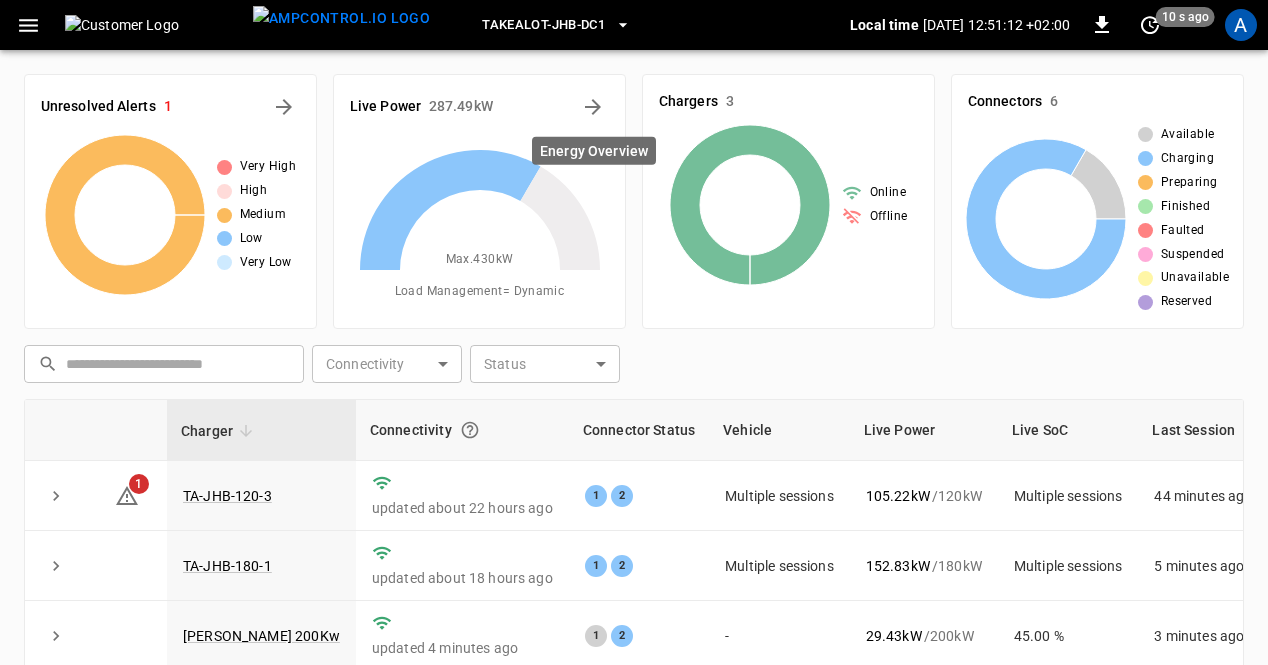 click 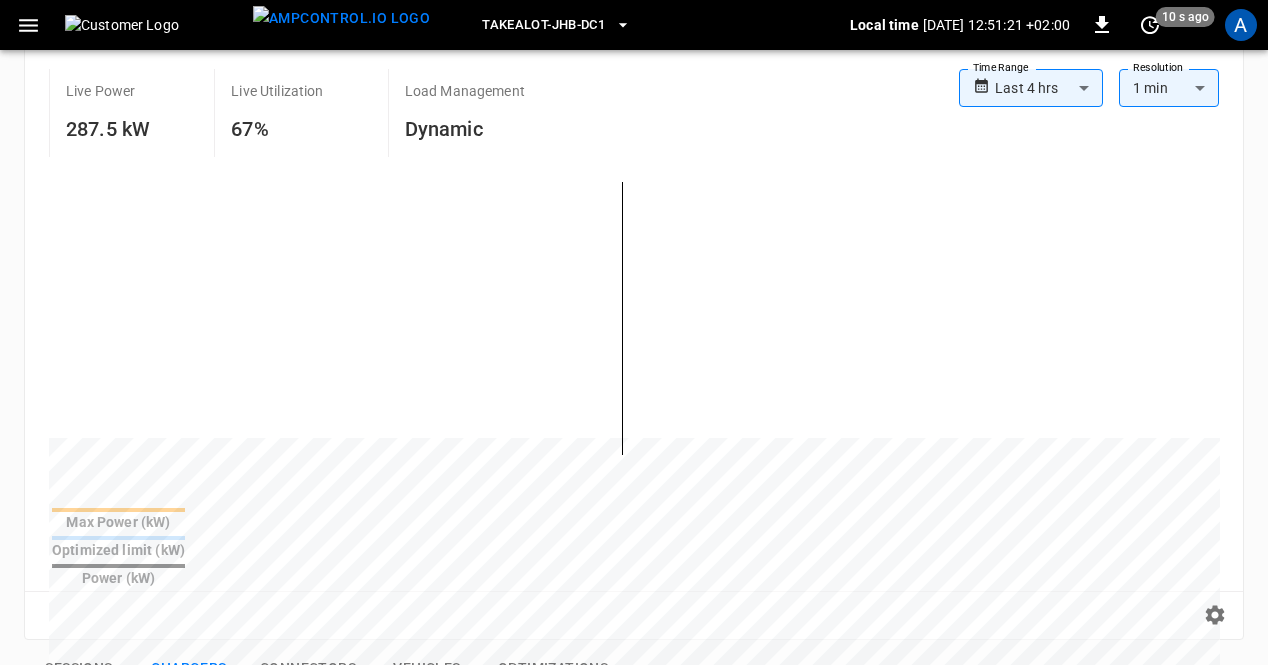 scroll, scrollTop: 188, scrollLeft: 0, axis: vertical 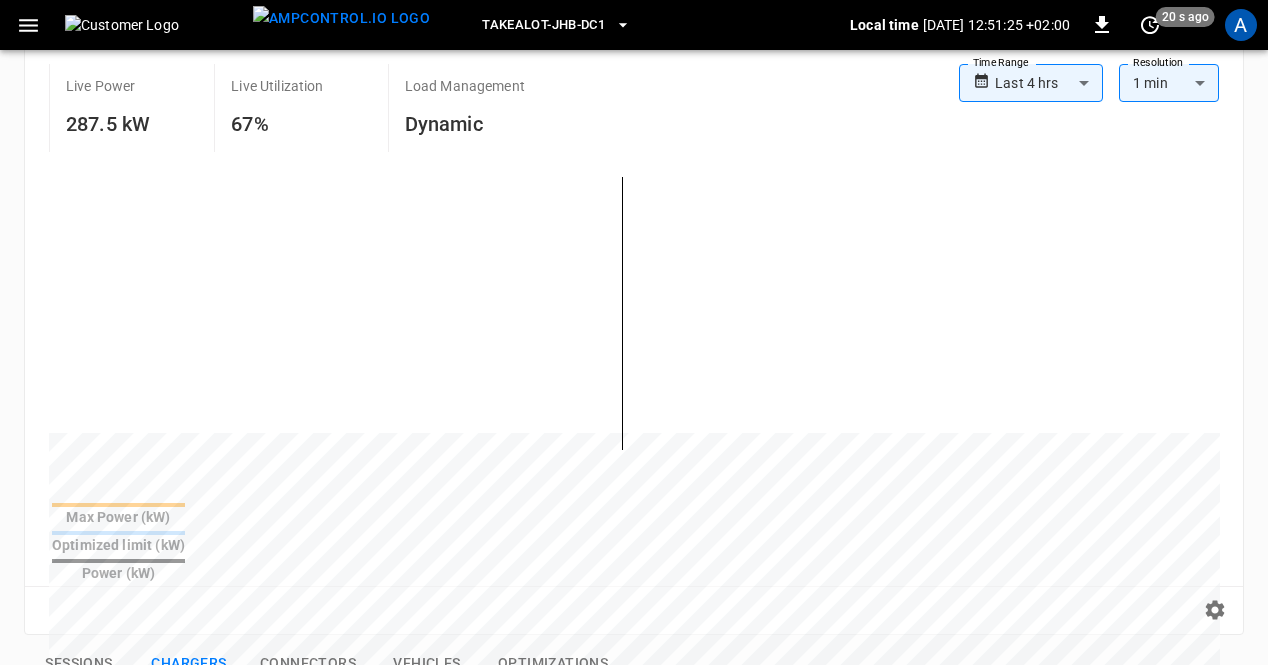 click at bounding box center (118, 533) 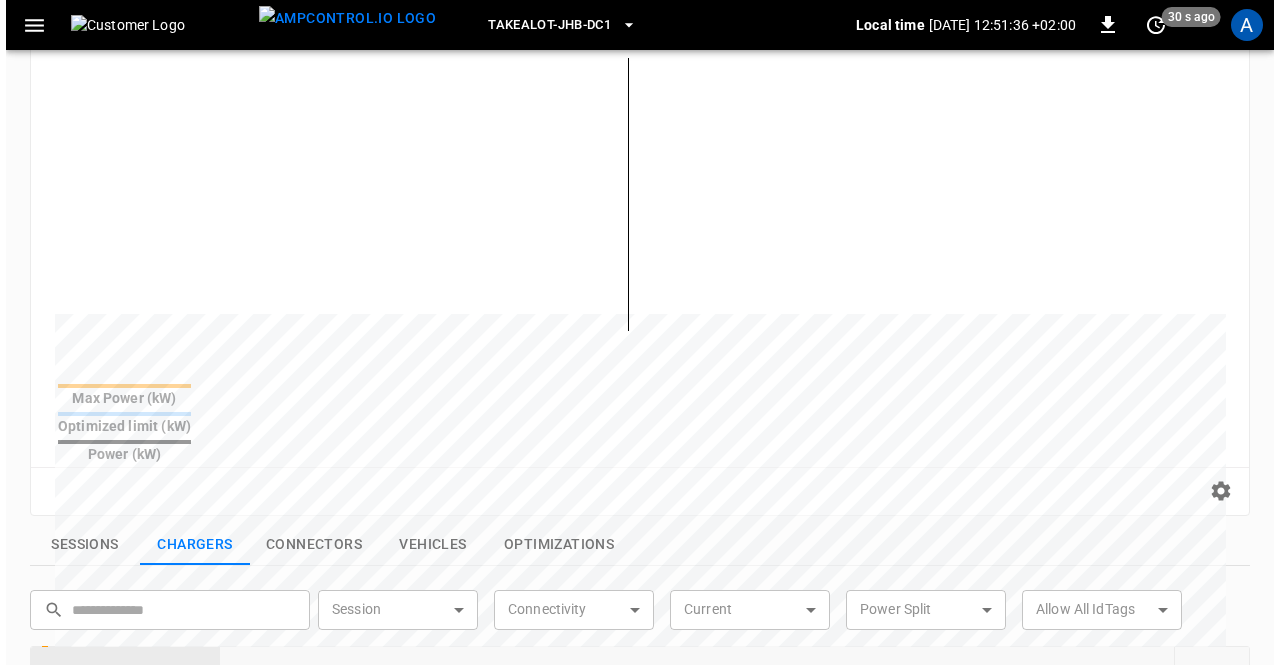scroll, scrollTop: 781, scrollLeft: 0, axis: vertical 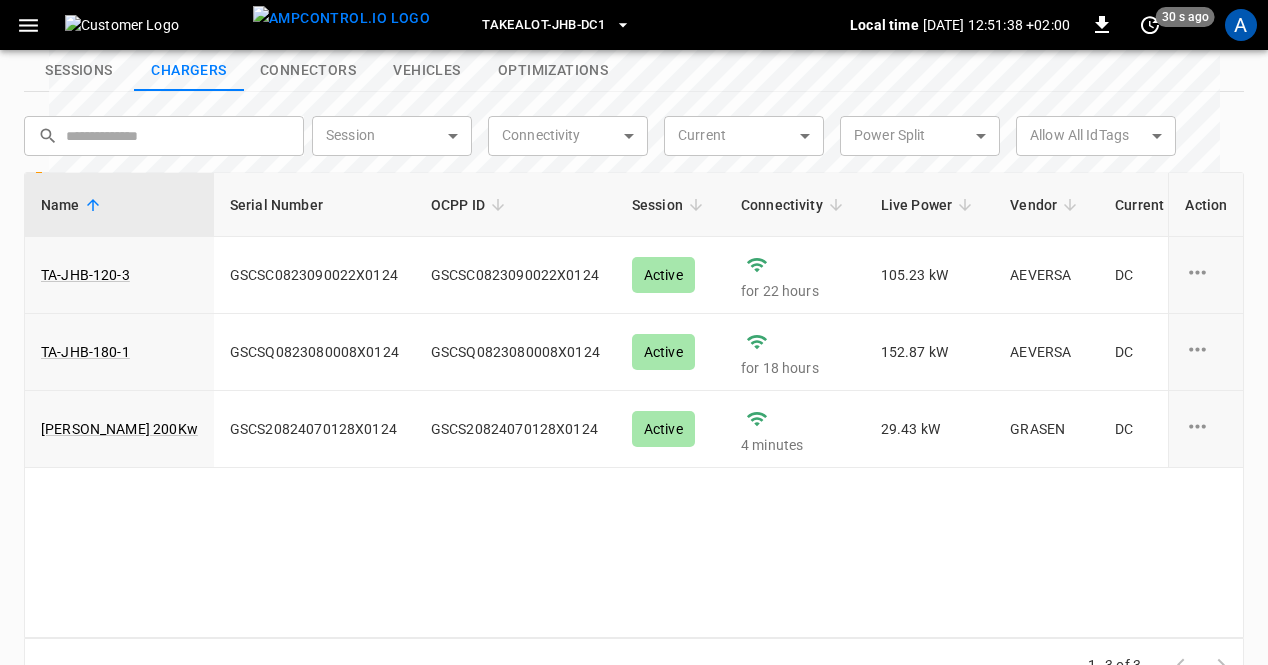 click 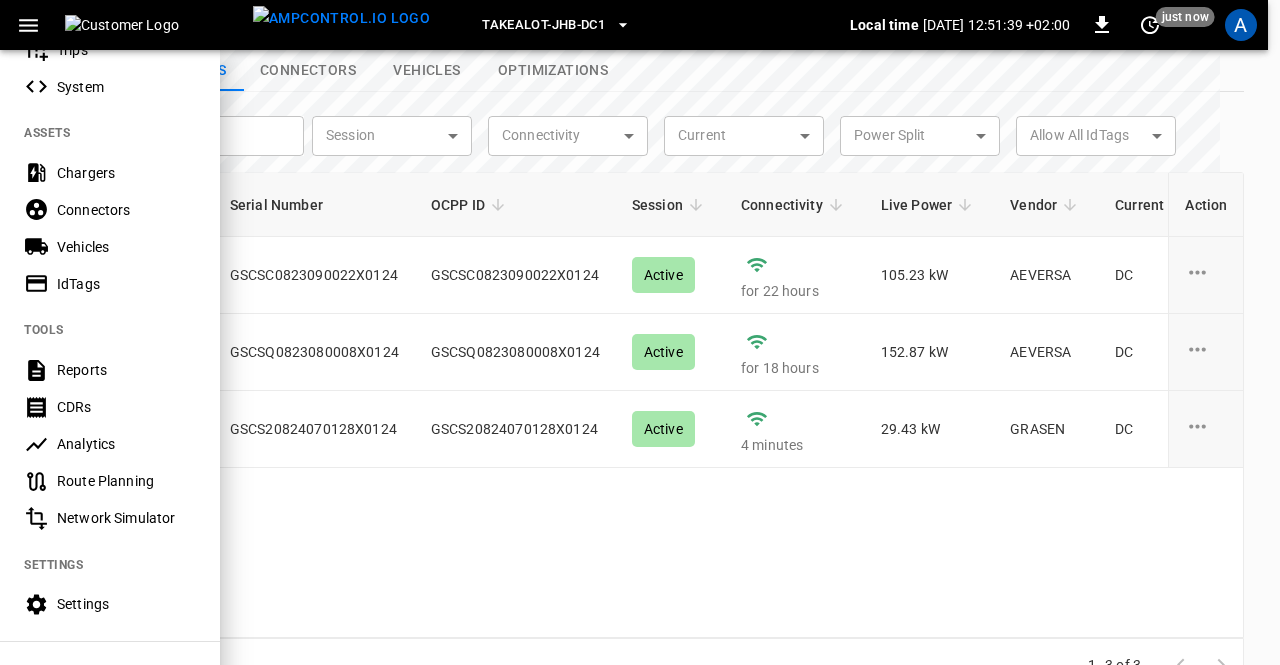 scroll, scrollTop: 473, scrollLeft: 0, axis: vertical 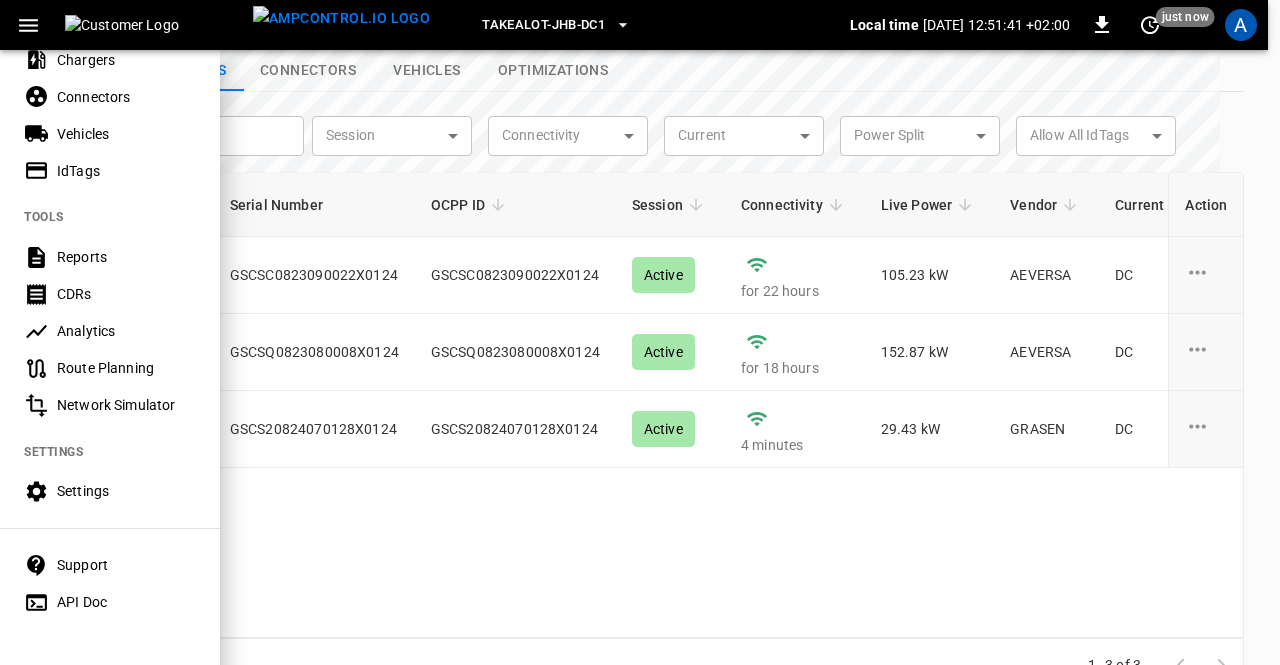 click at bounding box center (640, 332) 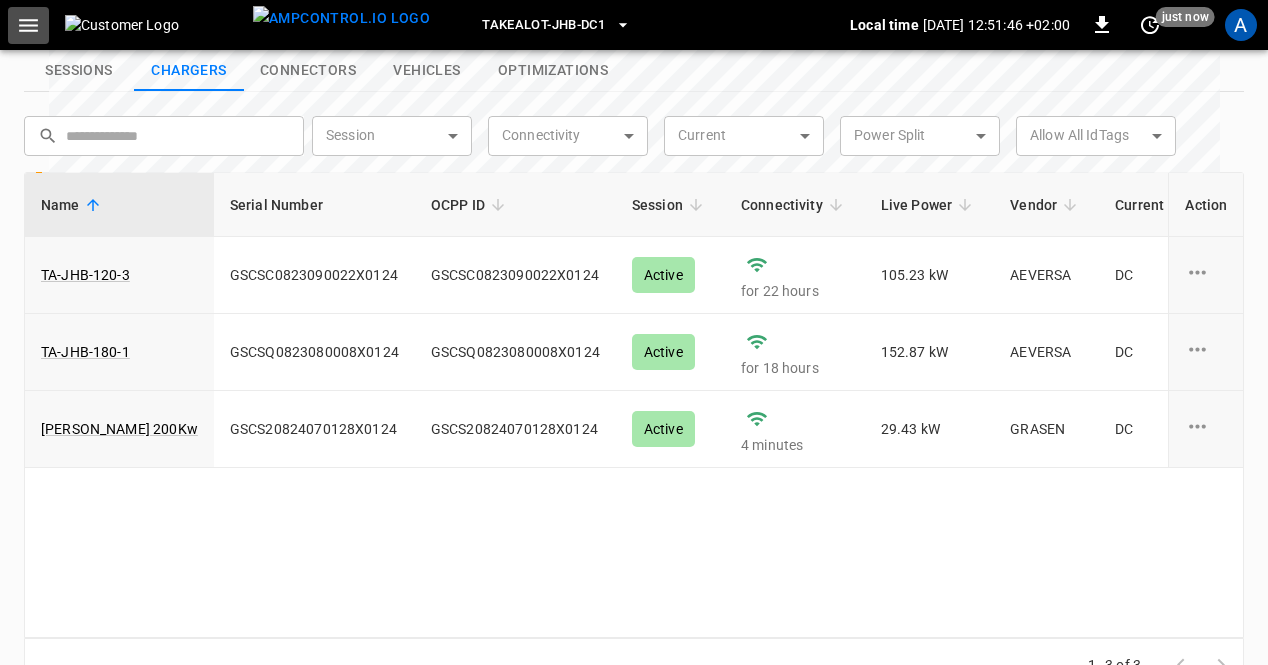 click 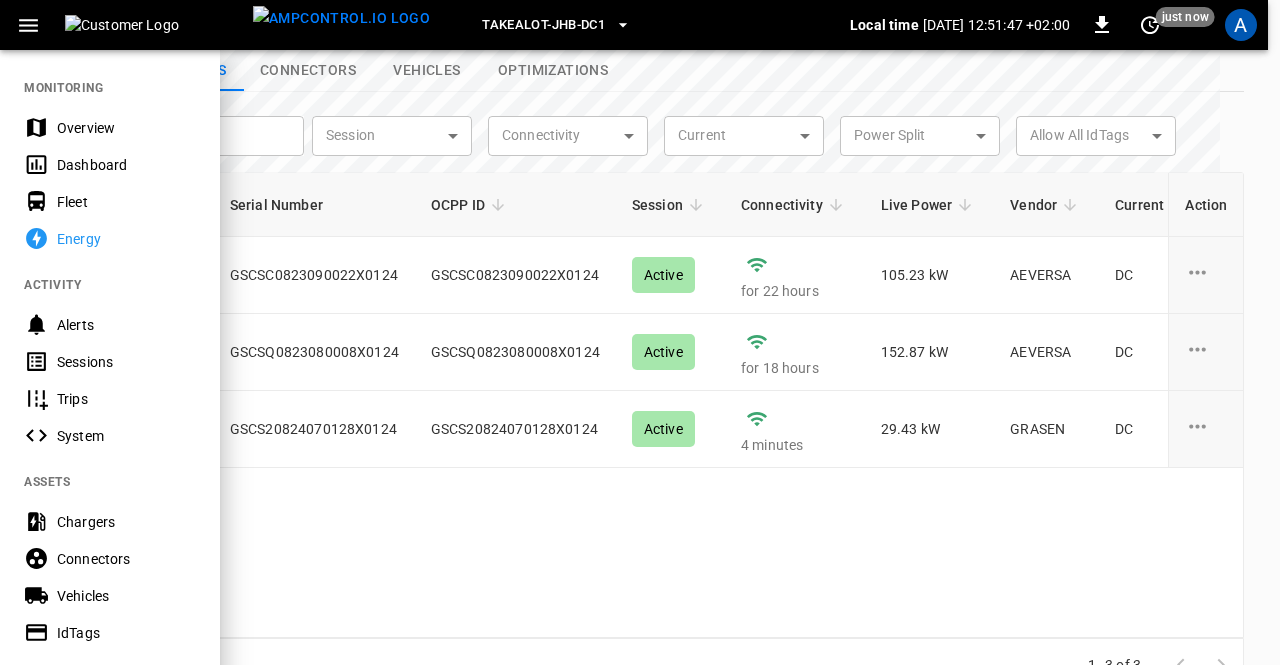 scroll, scrollTop: 473, scrollLeft: 0, axis: vertical 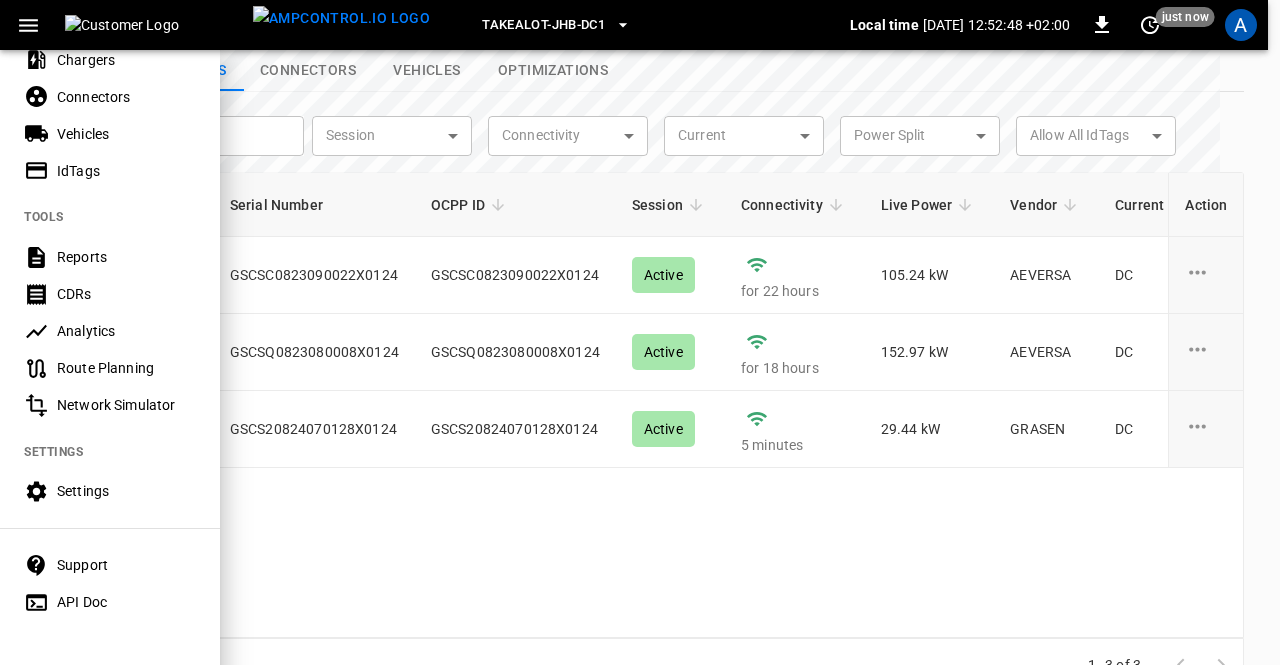 click at bounding box center [640, 332] 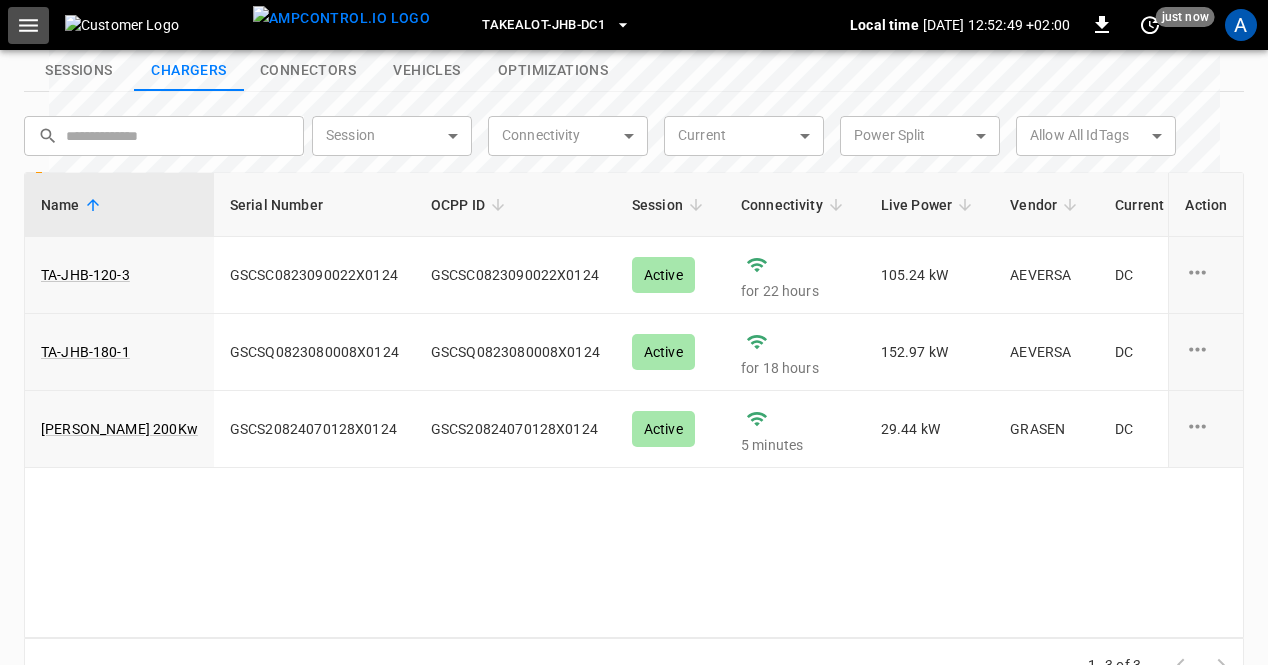 click 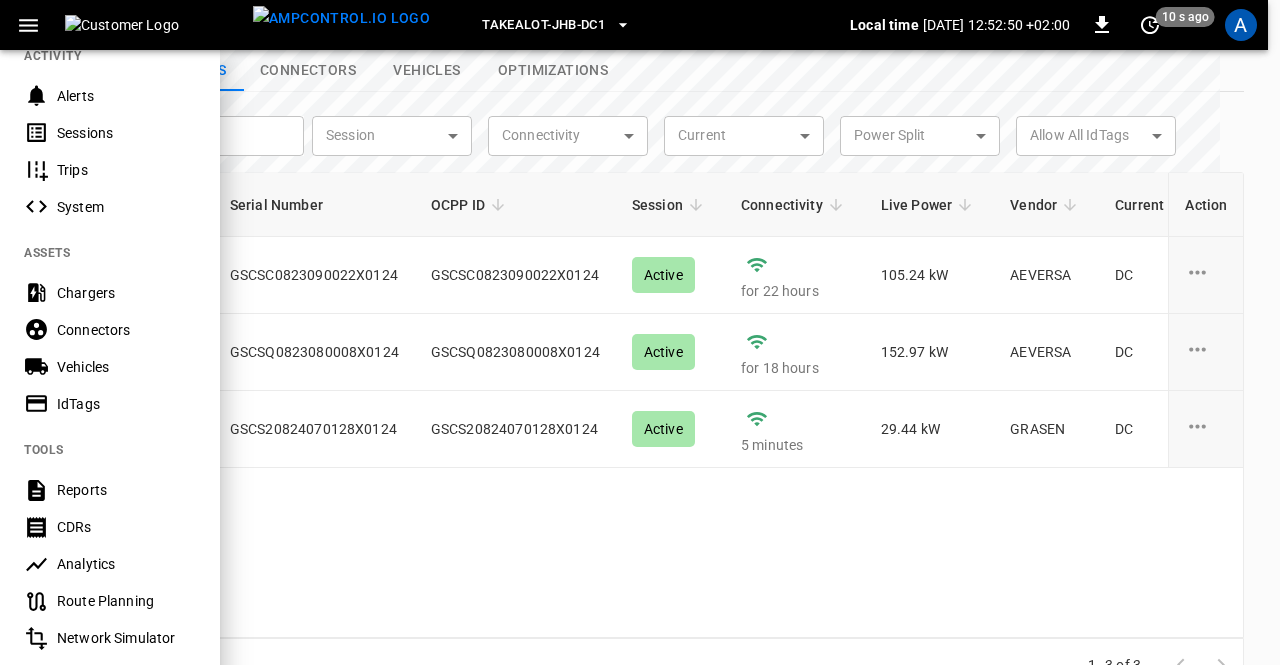 scroll, scrollTop: 473, scrollLeft: 0, axis: vertical 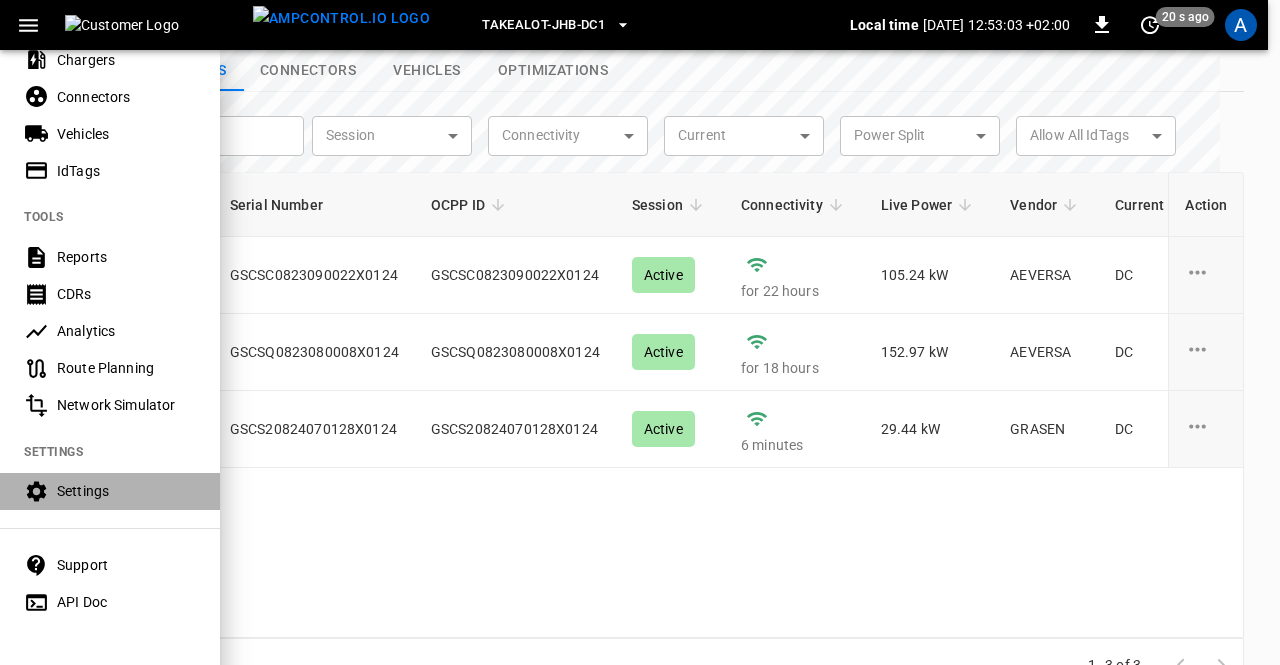 click on "Settings" at bounding box center (126, 491) 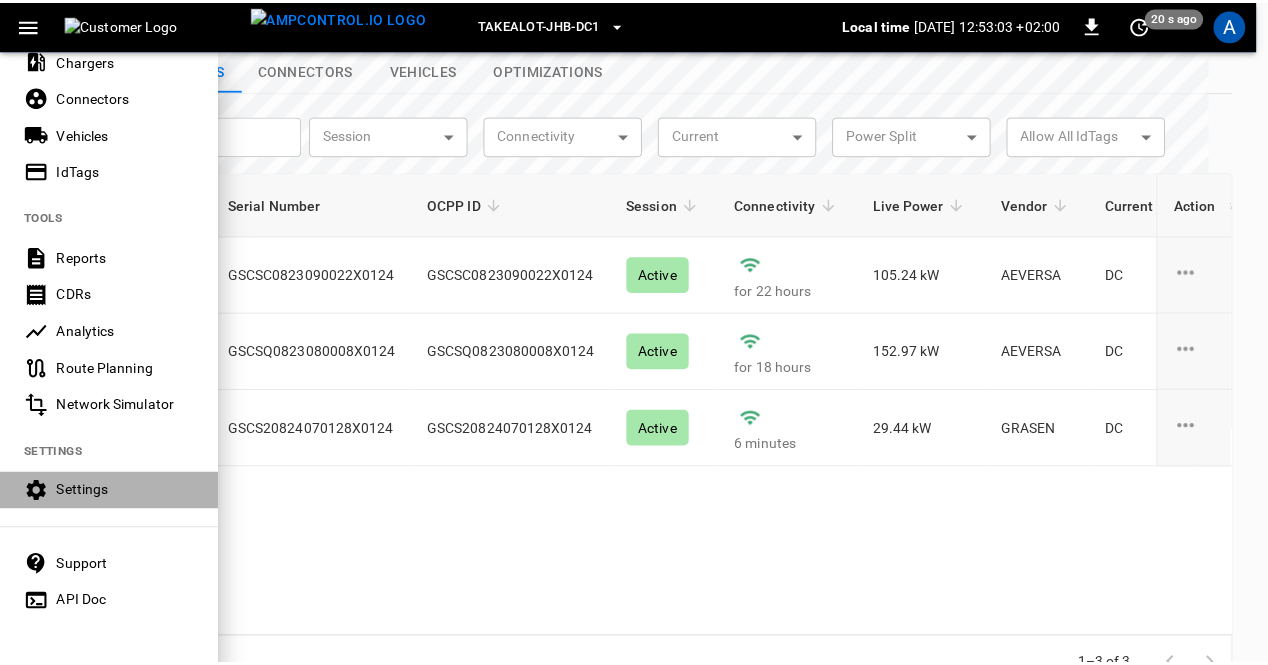 scroll, scrollTop: 0, scrollLeft: 0, axis: both 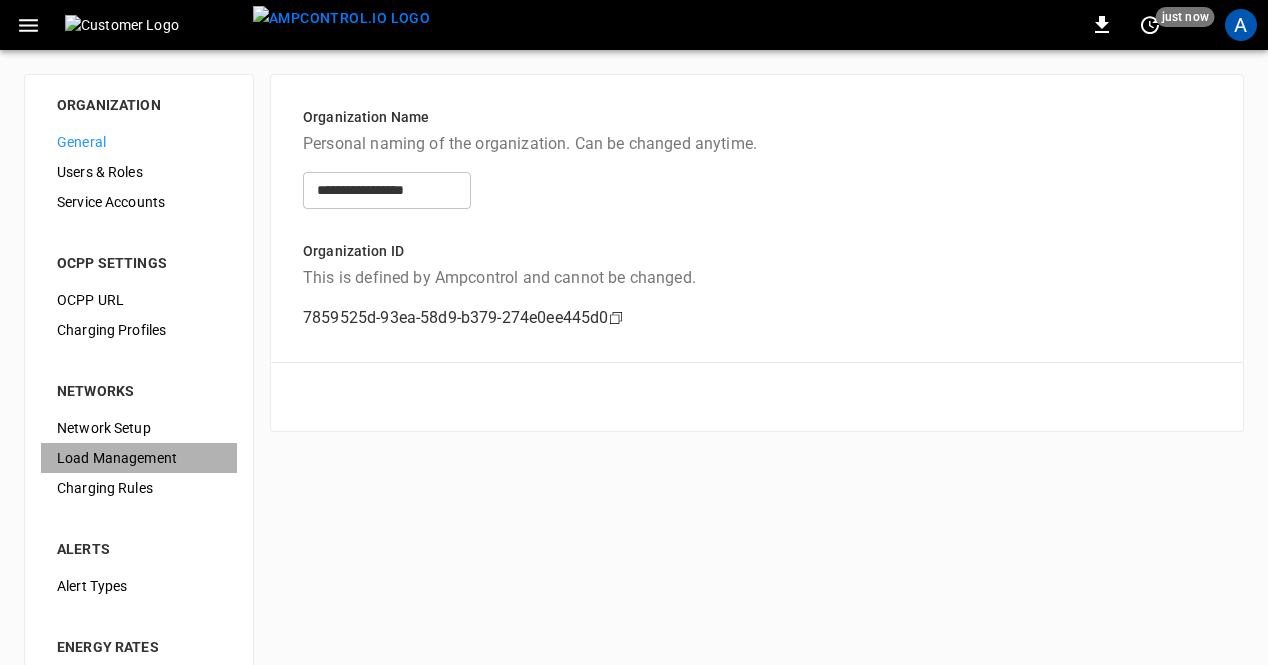click on "Load Management" at bounding box center [139, 458] 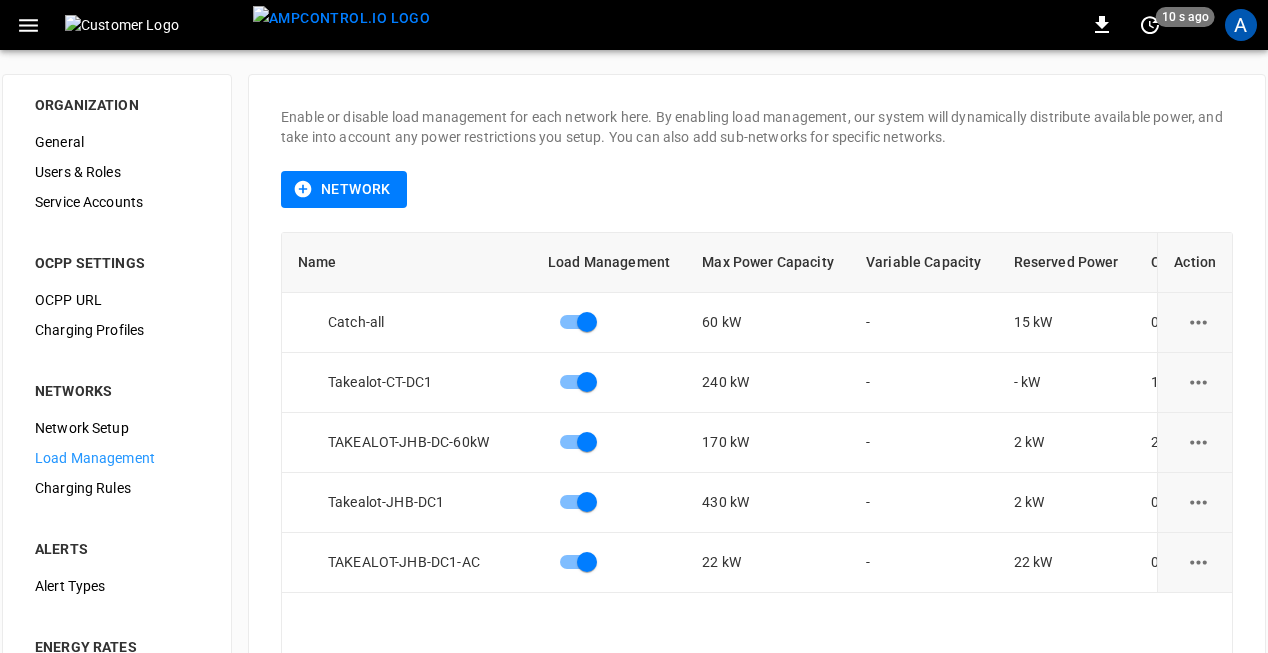 click 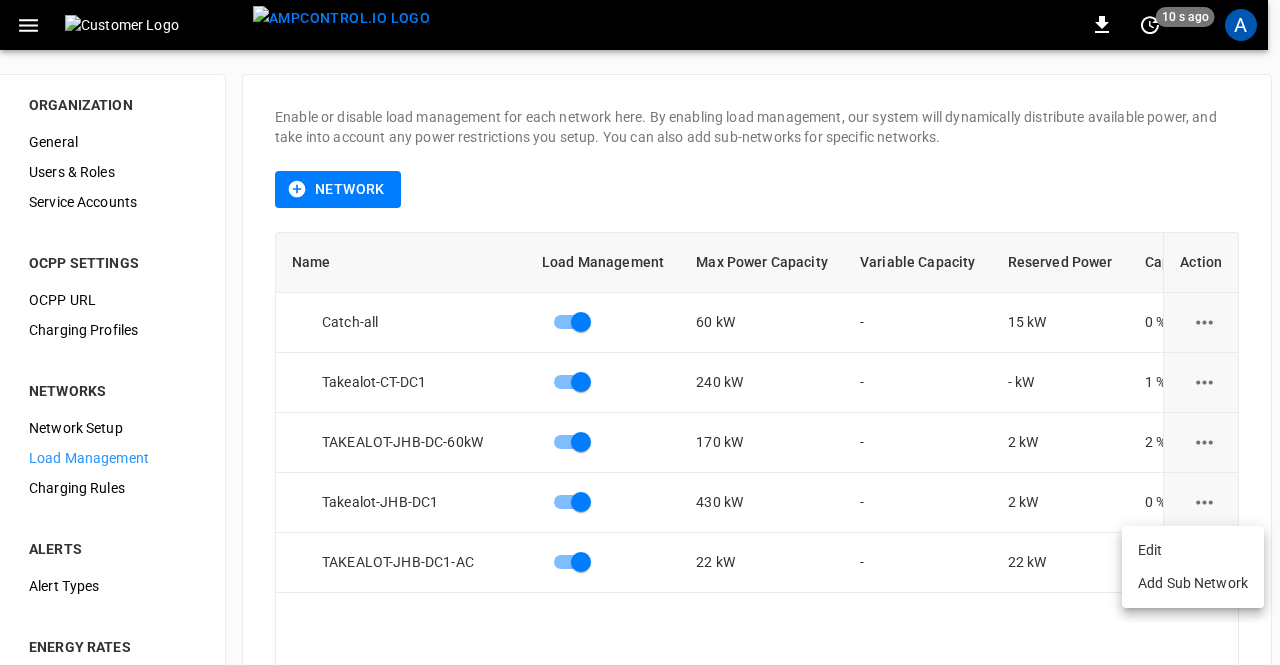click on "Edit" at bounding box center (1193, 550) 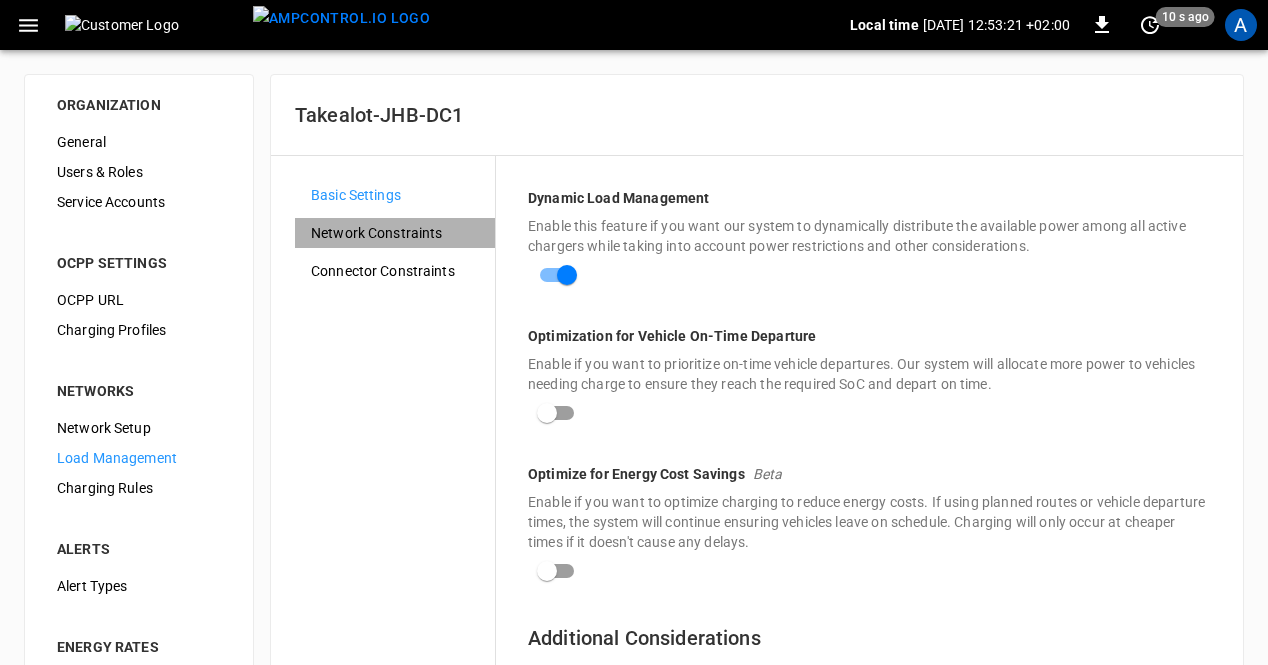 click on "Network Constraints" at bounding box center [395, 233] 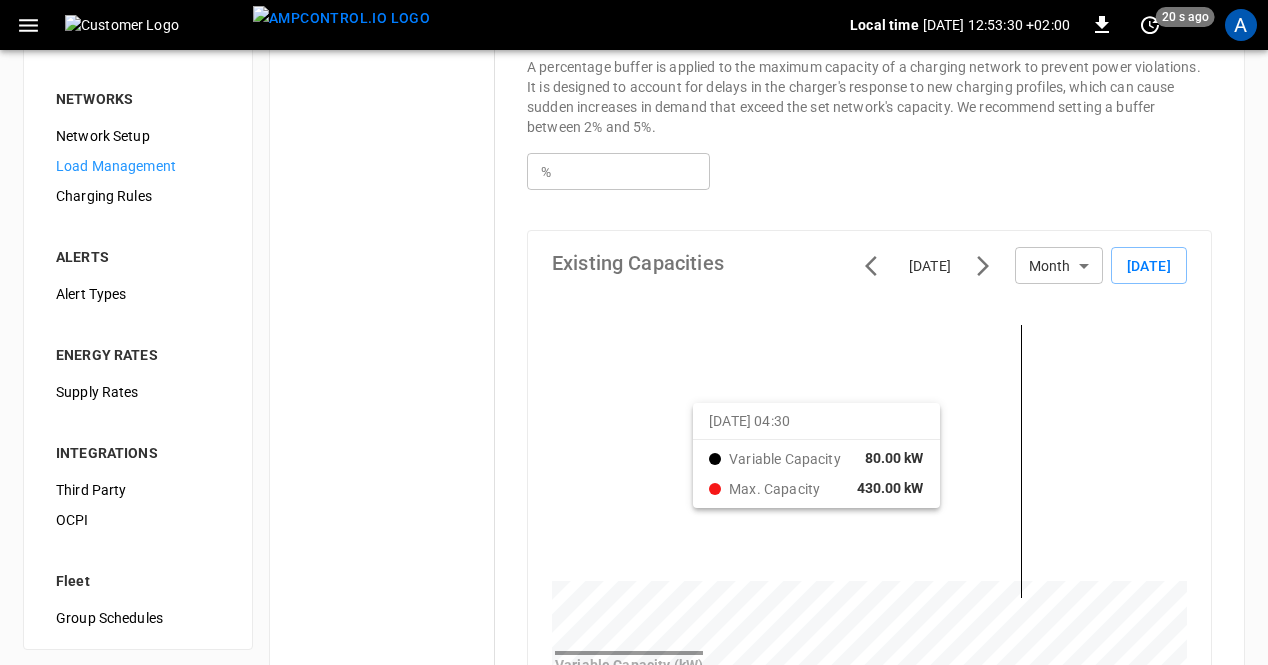 scroll, scrollTop: 296, scrollLeft: 0, axis: vertical 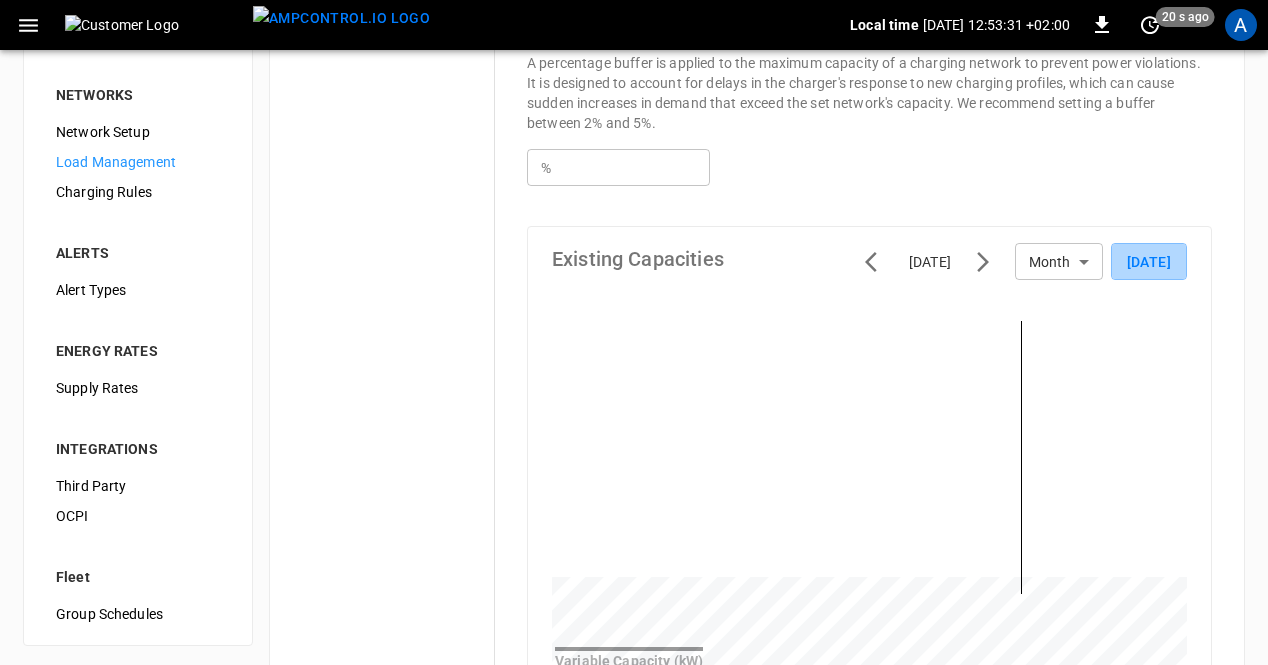 click on "Today" at bounding box center (1149, 261) 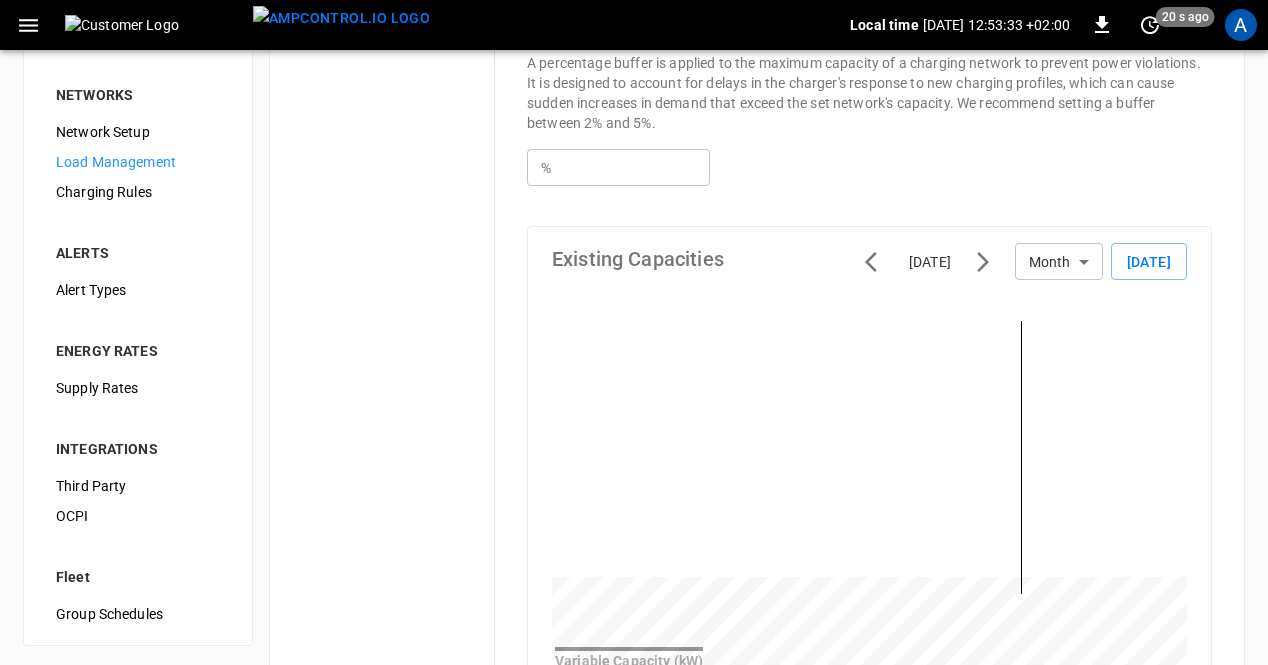click on "Local time 2025-07-25 12:53:33 +02:00 0 20 s ago A ORGANIZATION General Users & Roles Service Accounts OCPP SETTINGS OCPP URL Charging Profiles NETWORKS Network Setup Load Management Charging Rules ALERTS Alert Types ENERGY RATES Supply Rates INTEGRATIONS Third Party OCPI Fleet Group Schedules Takealot-JHB-DC1 Basic Settings Network Constraints Connector Constraints Max Network Capacity   * The maximum total amount of power that can be supplied by the charging equipment at the site.   kW *** ​ Max. Network Capacity Buffer   * A percentage buffer is applied to the maximum capacity of a charging network to prevent power violations. It is designed to account for delays in the charger's response to new charging profiles, which can cause sudden increases in demand that exceed the set network's capacity. We recommend setting a buffer between 2% and 5%. % * ​ Existing Capacities July 2025 Month ***** ​ Today Variable Capacity (kW) Max. Capacity (kW) Variable Capacity Schedules Schedule Name Type Time Range Now" at bounding box center (634, 521) 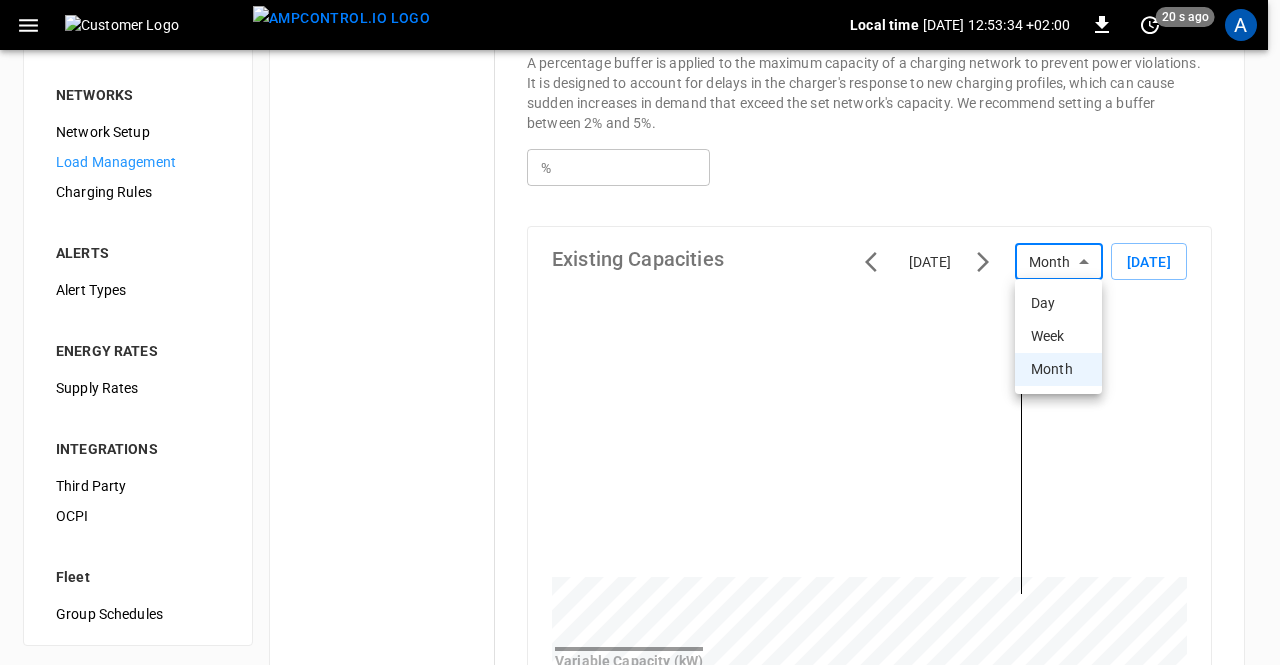 click on "Day" at bounding box center [1058, 303] 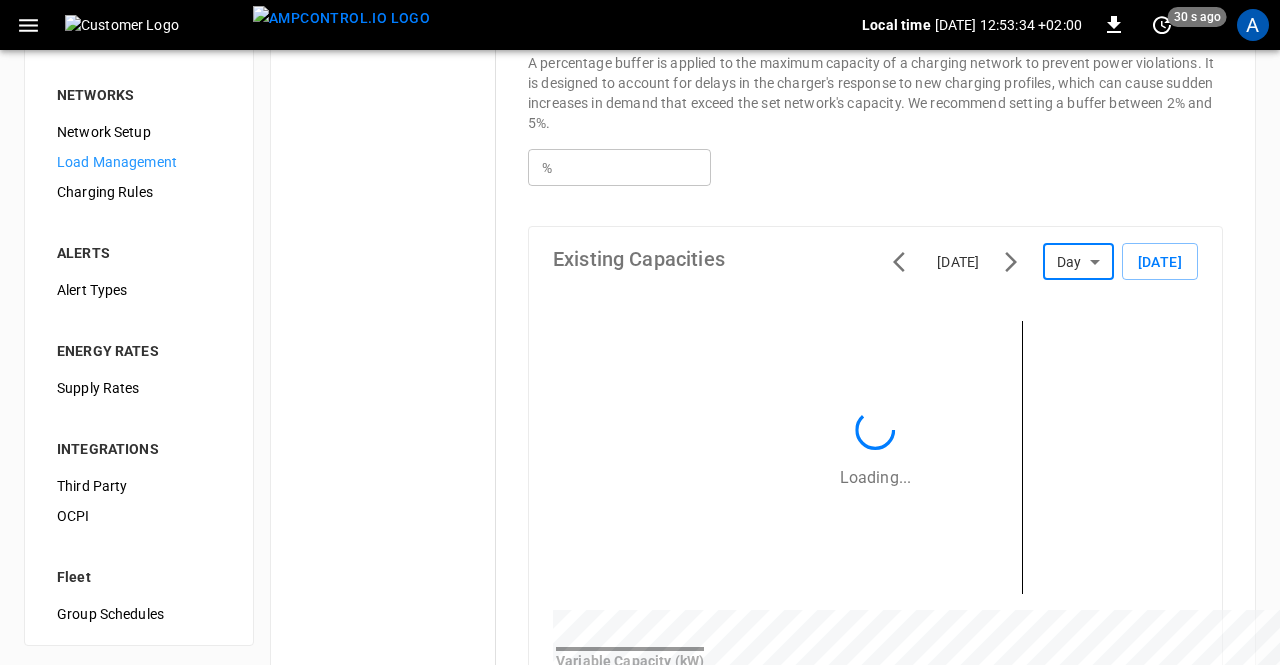 type on "***" 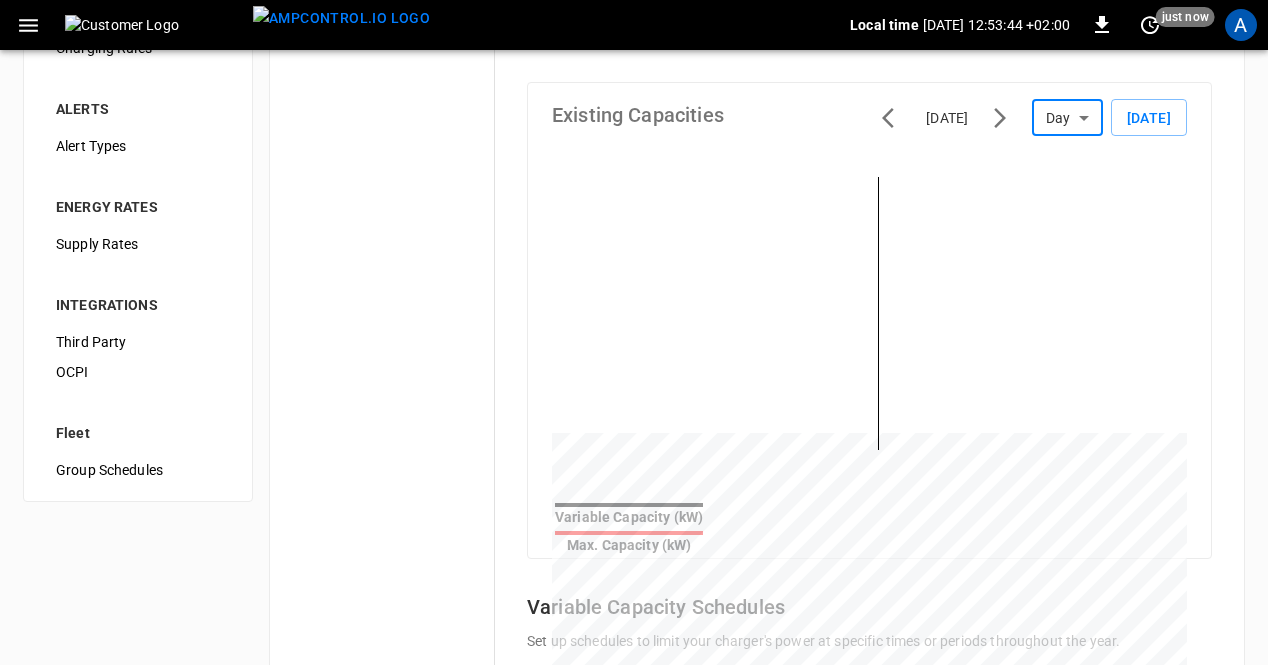 scroll, scrollTop: 934, scrollLeft: 0, axis: vertical 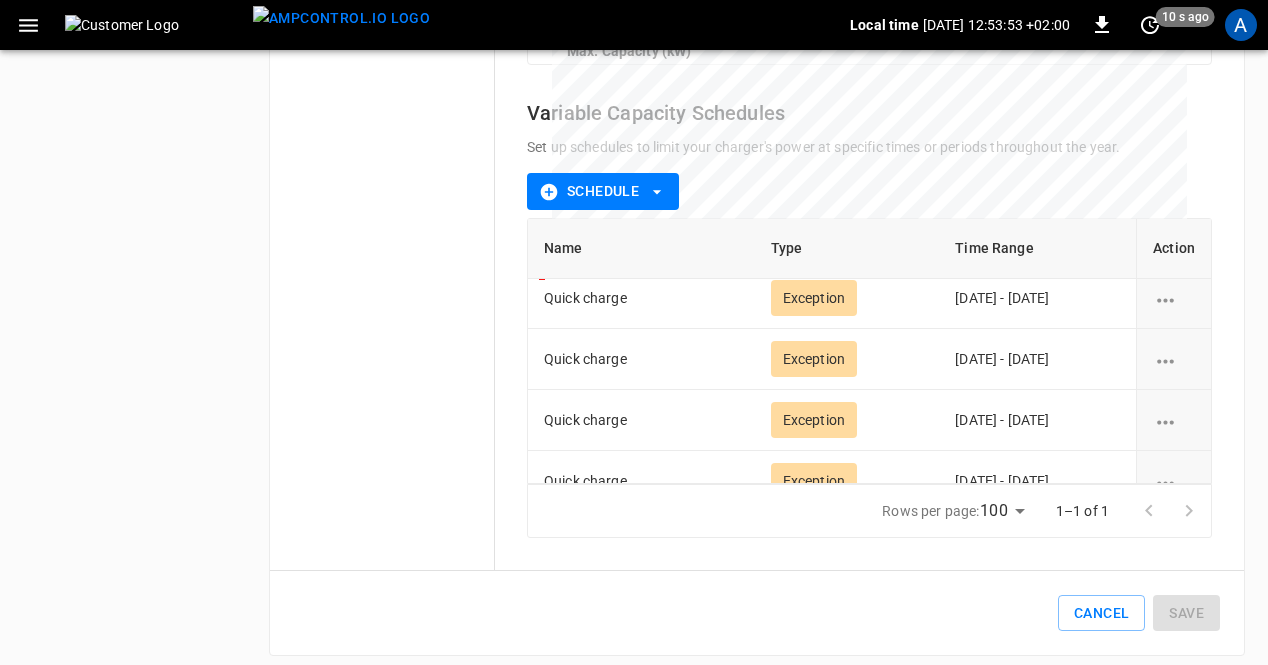 click 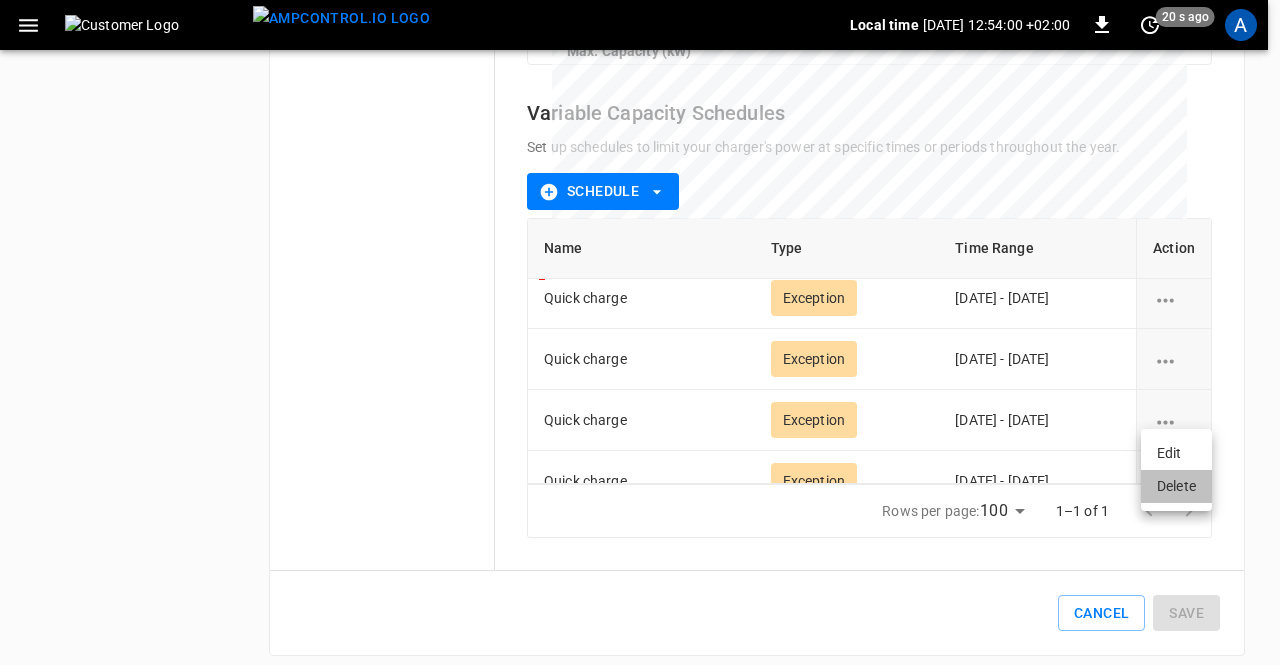 click on "Delete" at bounding box center [1176, 486] 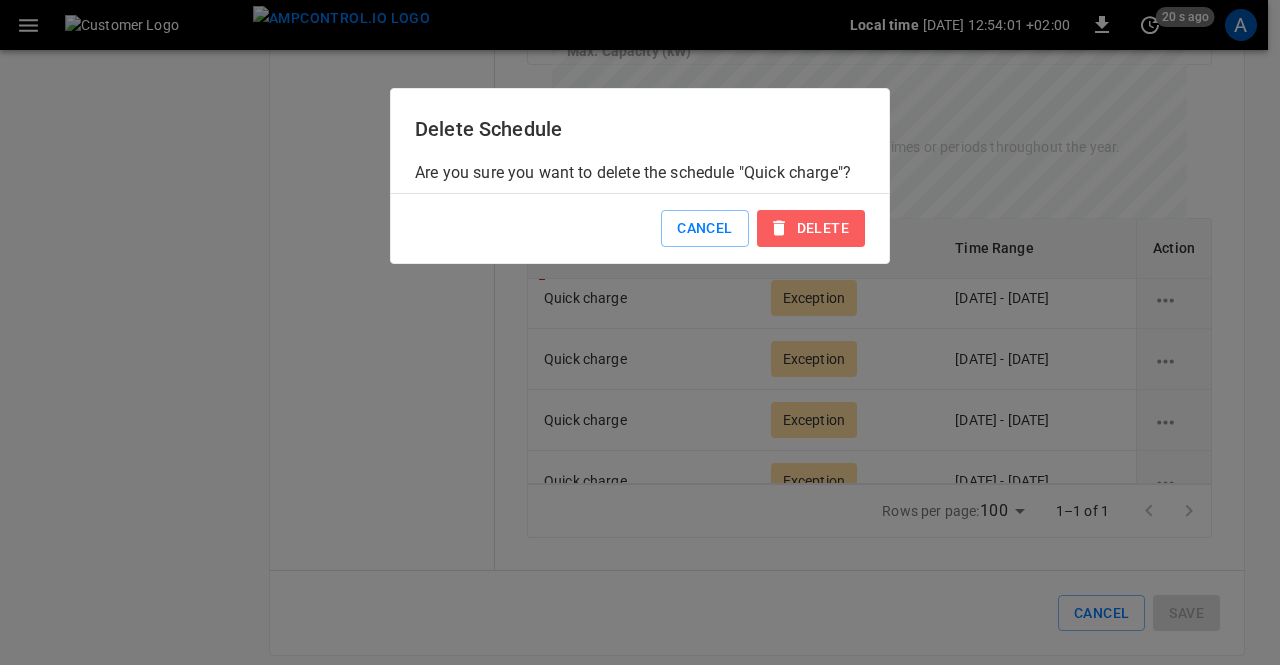 click on "Delete" at bounding box center (811, 228) 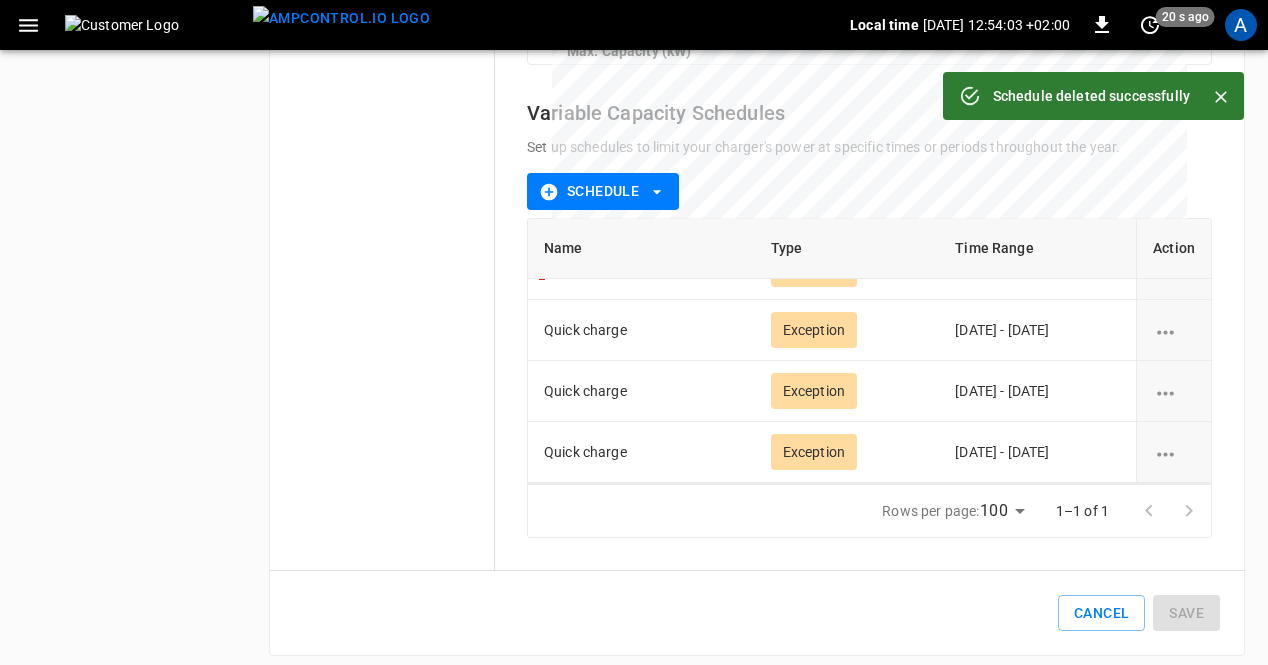 scroll, scrollTop: 4831, scrollLeft: 0, axis: vertical 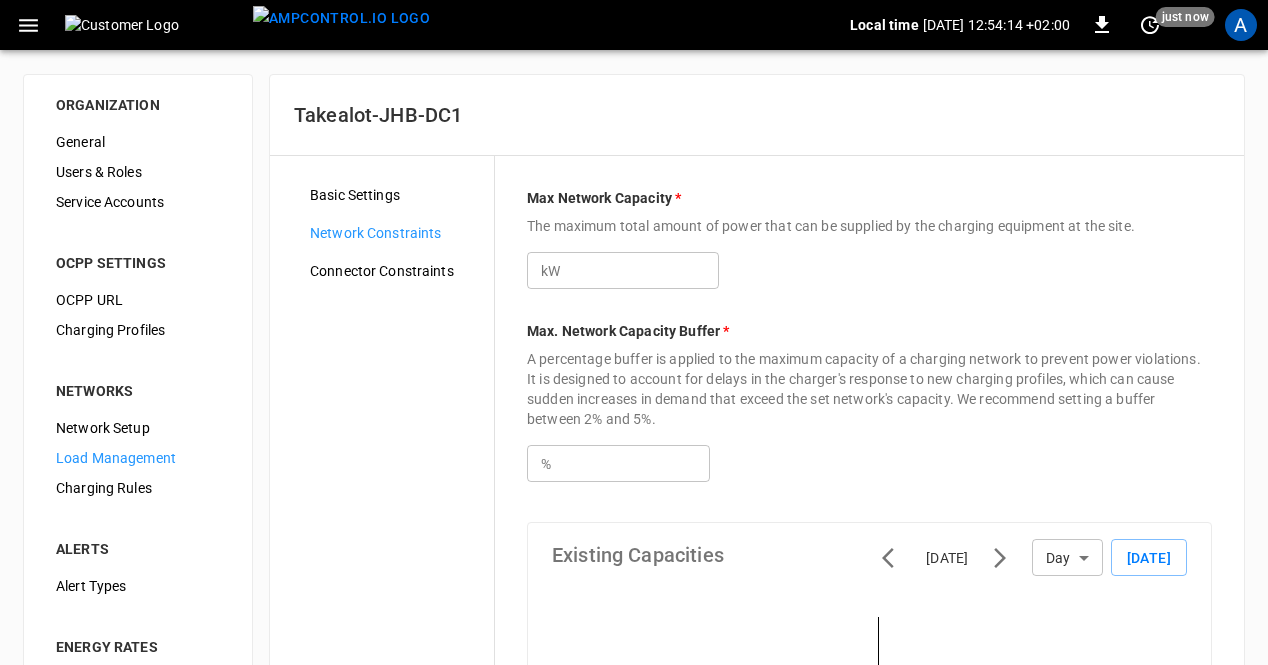 click 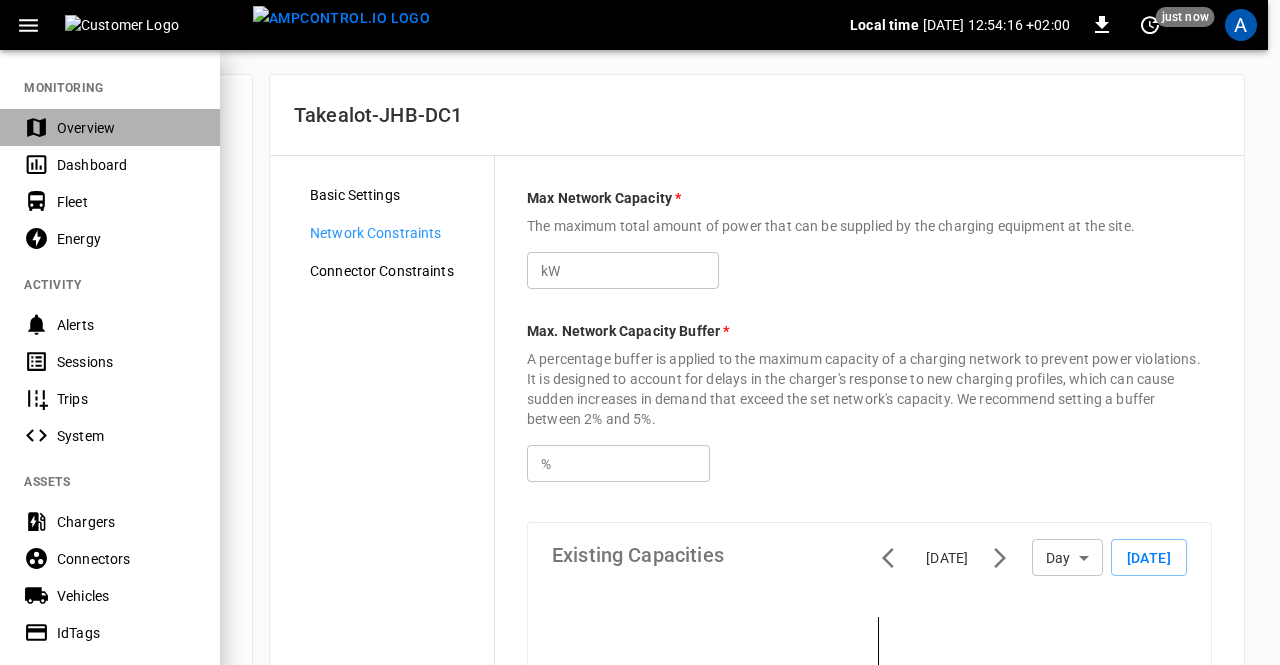 click on "Overview" at bounding box center (126, 128) 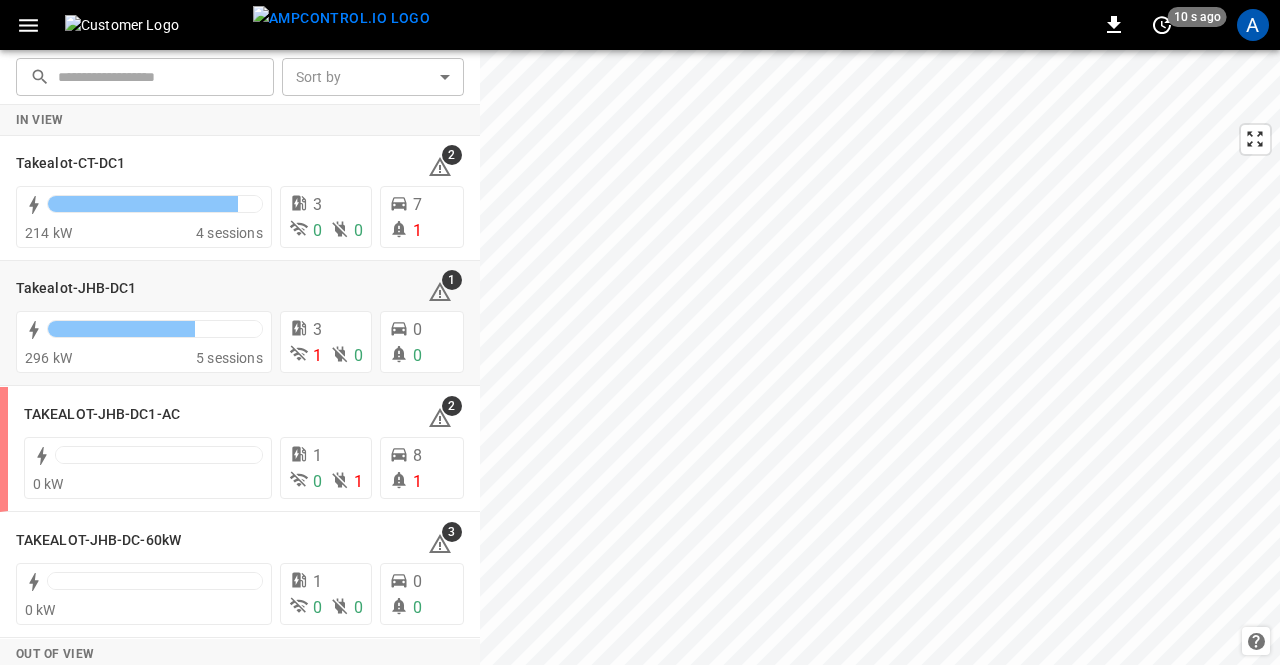 click on "Takealot-JHB-DC1" at bounding box center [76, 289] 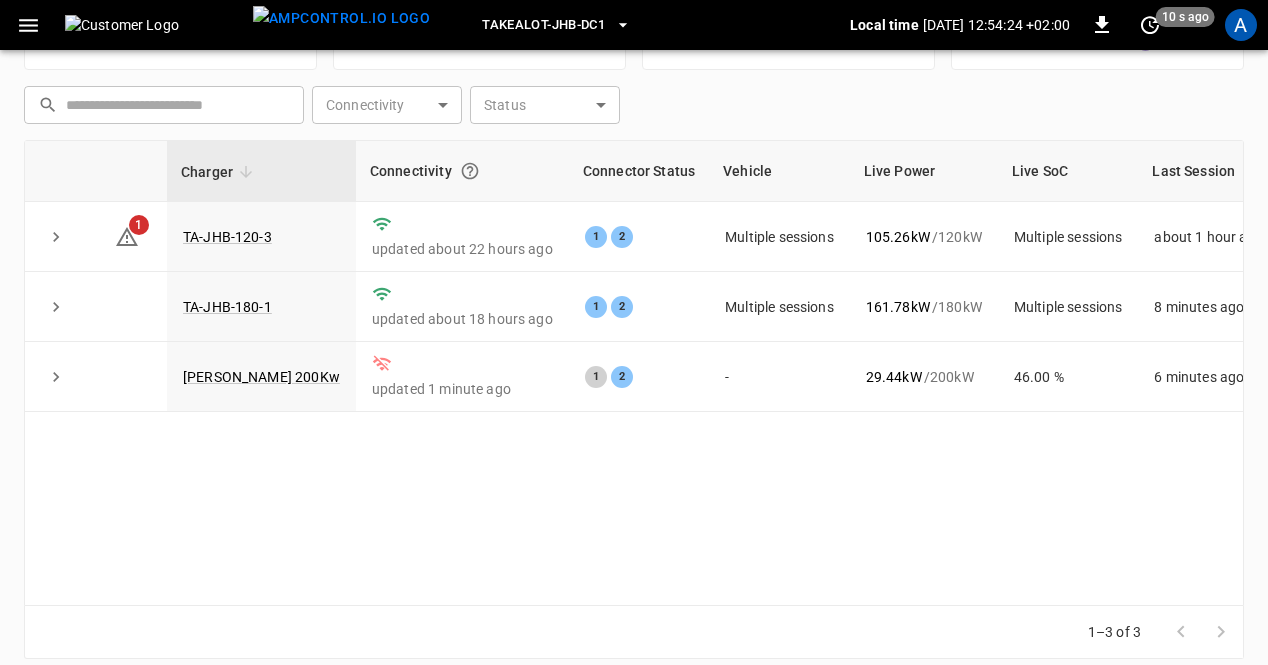 scroll, scrollTop: 276, scrollLeft: 0, axis: vertical 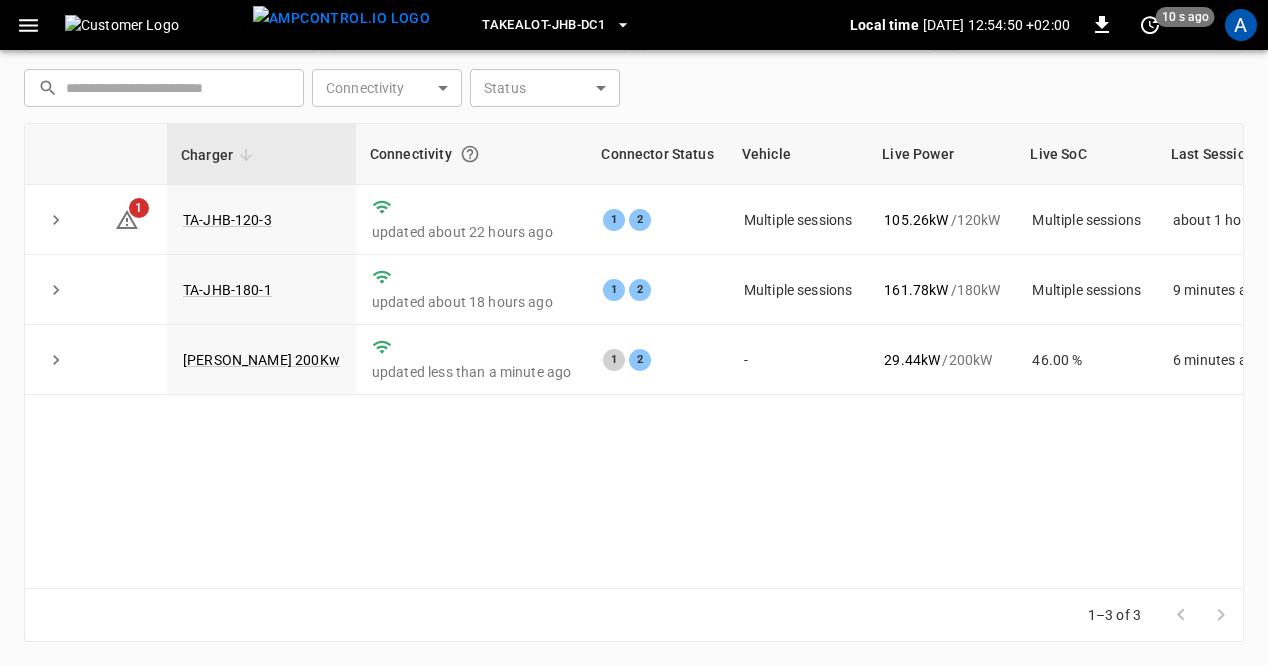 click on "[PERSON_NAME] 200Kw" at bounding box center [261, 360] 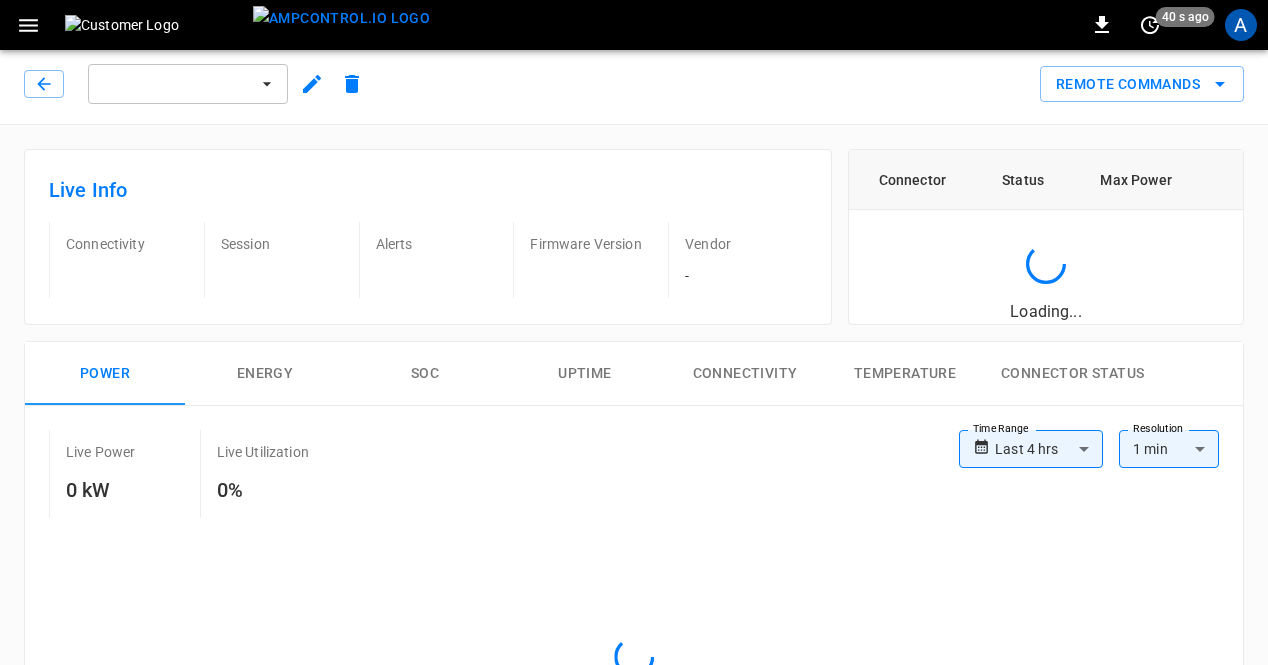 scroll, scrollTop: 0, scrollLeft: 0, axis: both 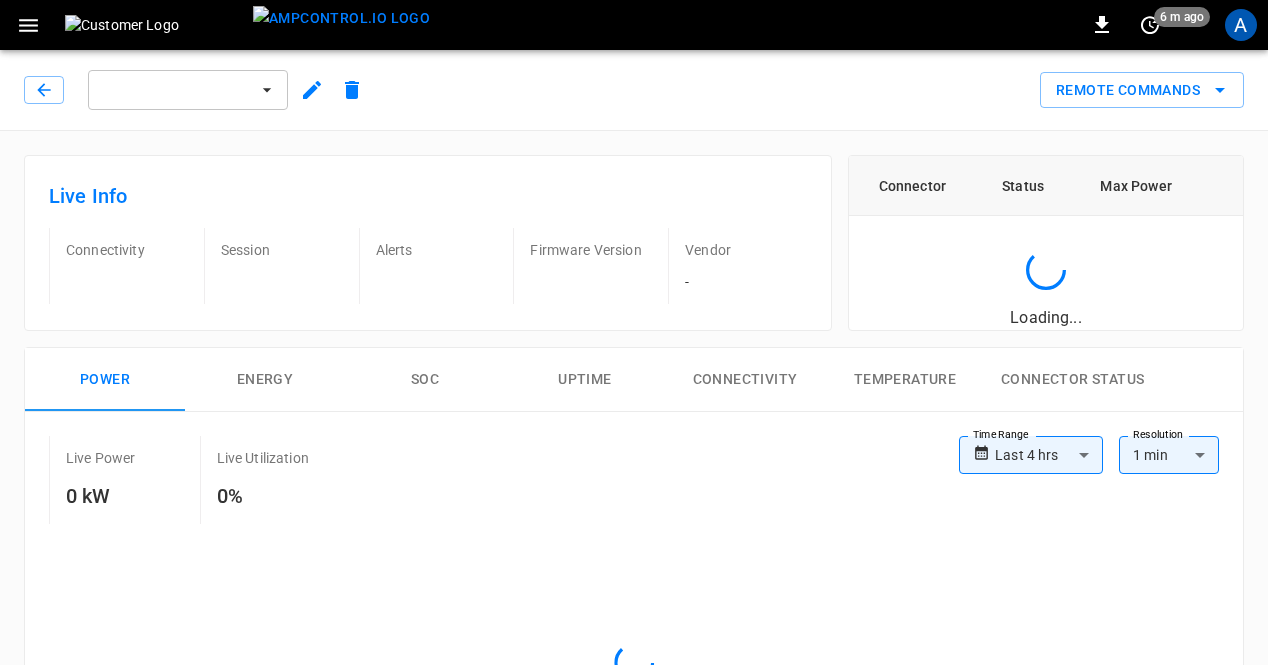 click 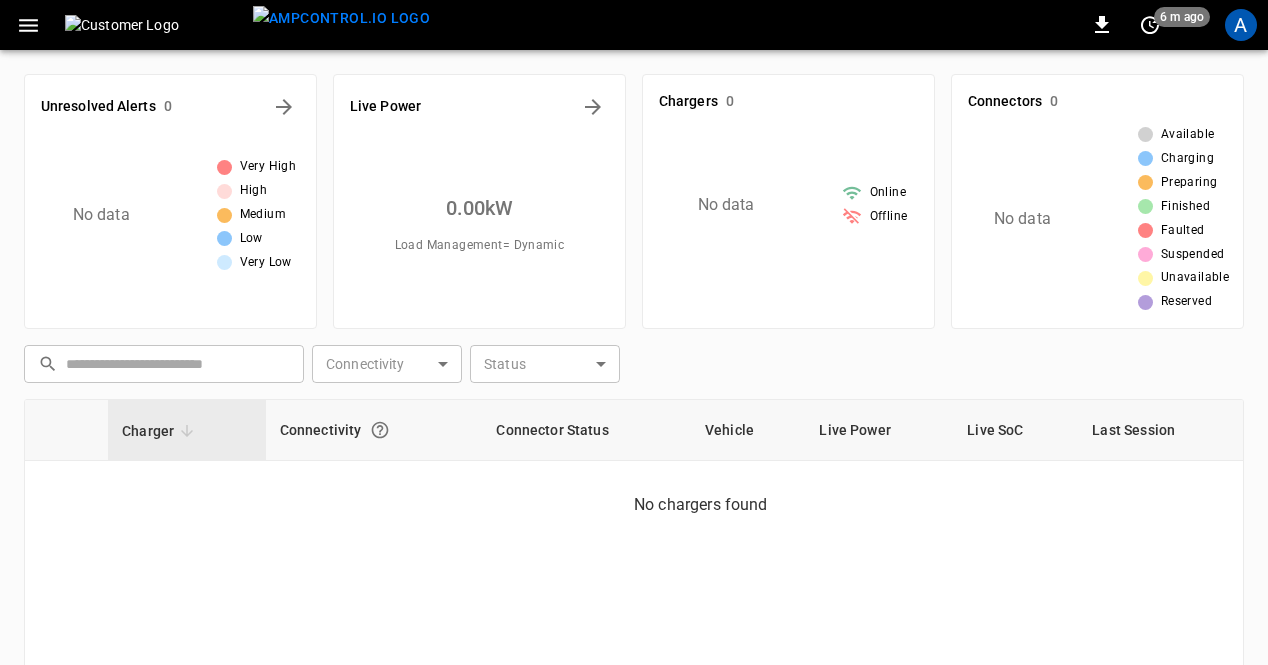scroll, scrollTop: 276, scrollLeft: 0, axis: vertical 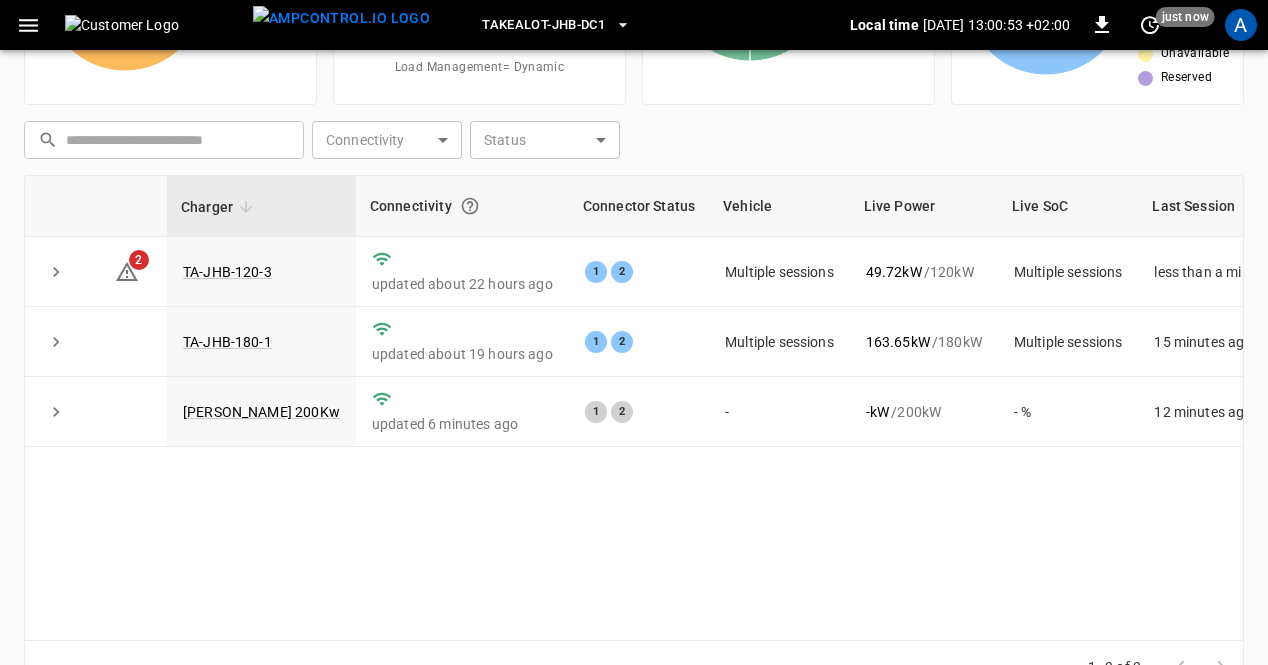 click on "[PERSON_NAME] 200Kw" at bounding box center (261, 412) 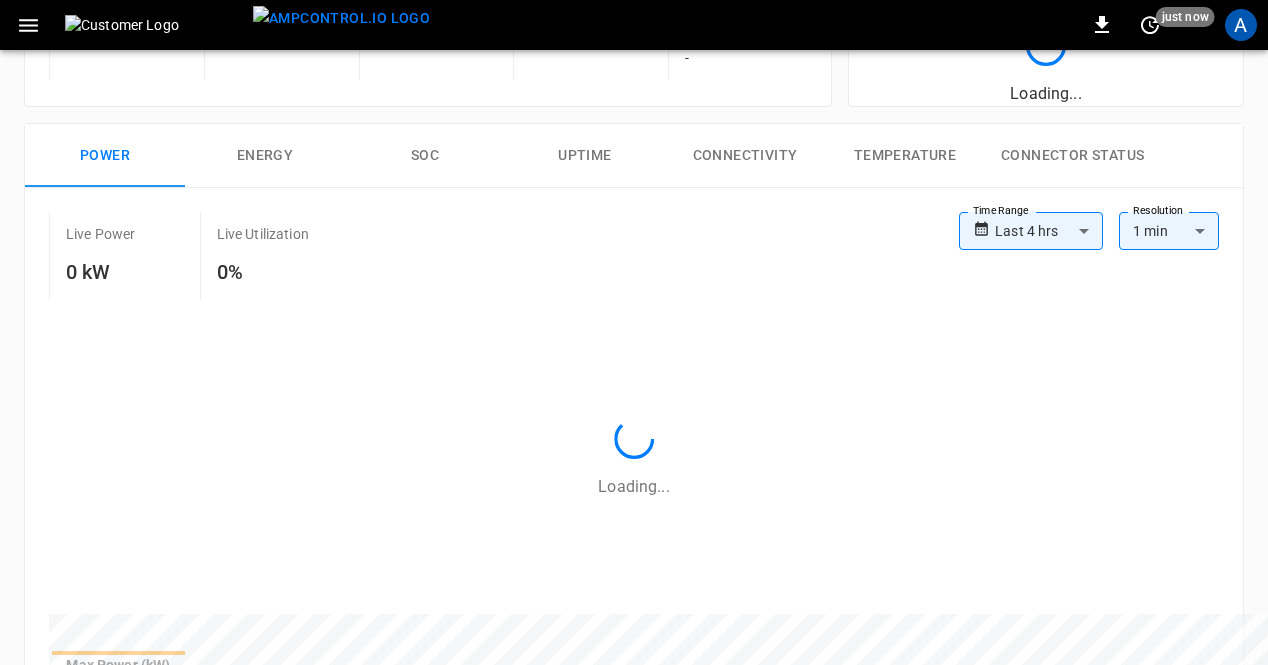 scroll, scrollTop: 0, scrollLeft: 0, axis: both 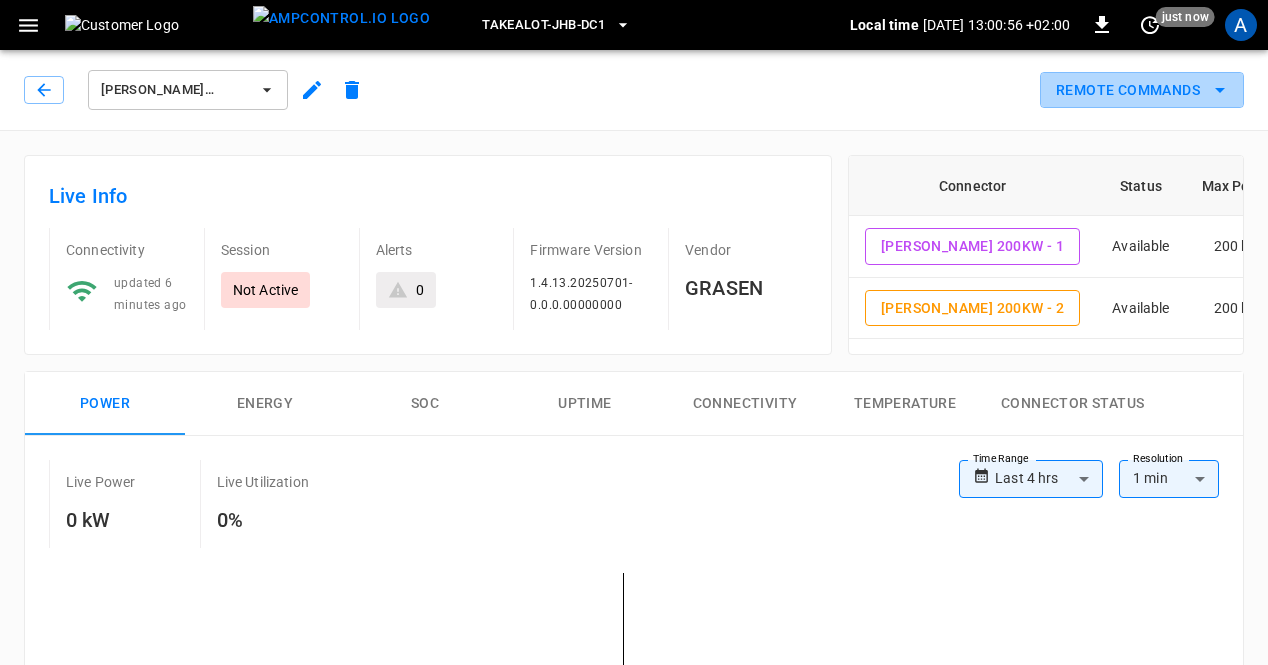 click 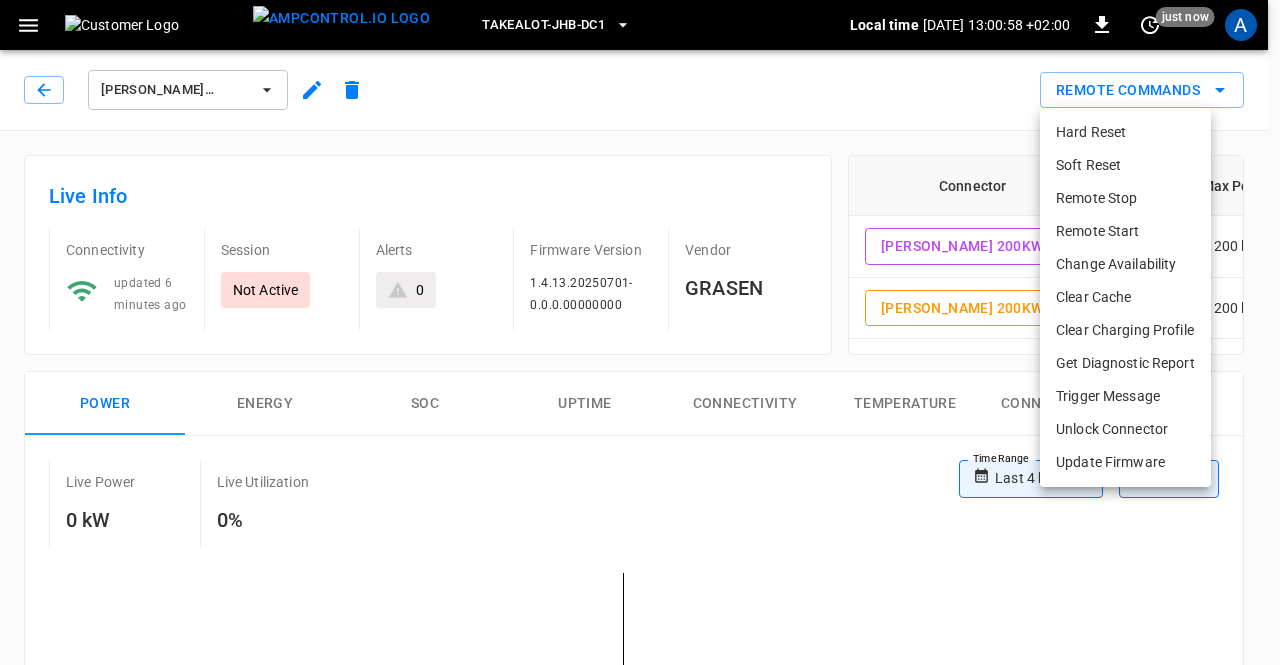 click on "Clear Cache" at bounding box center (1125, 297) 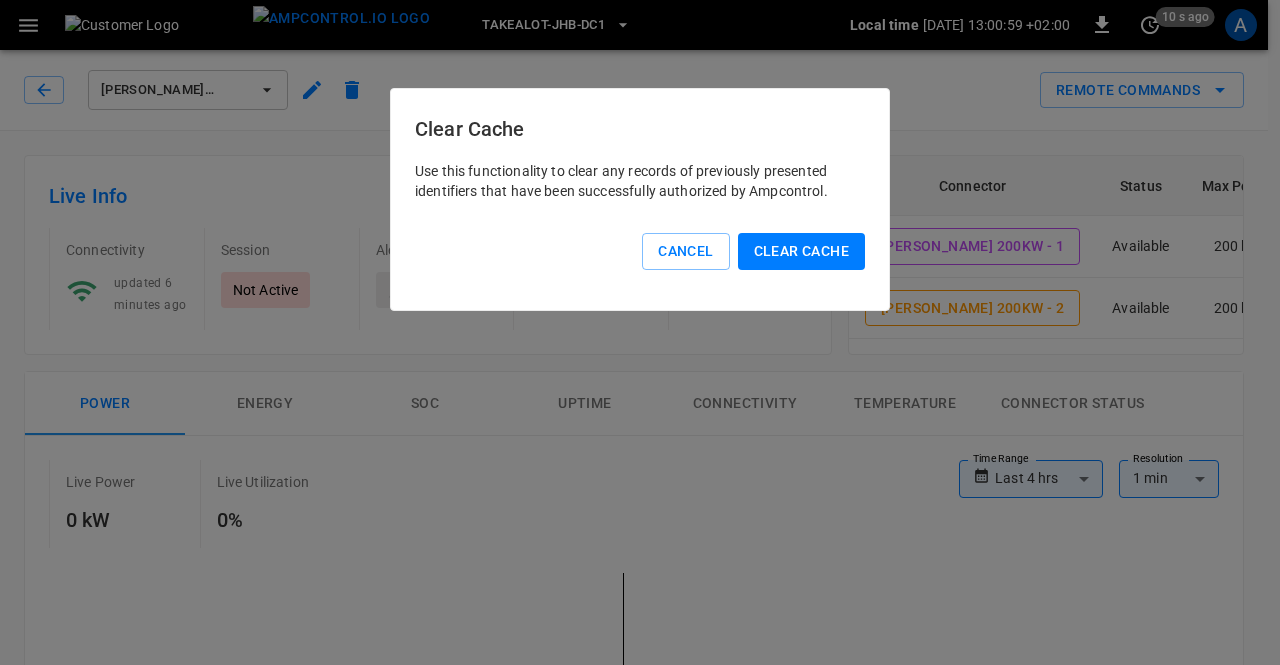 click on "Clear Cache" at bounding box center [801, 251] 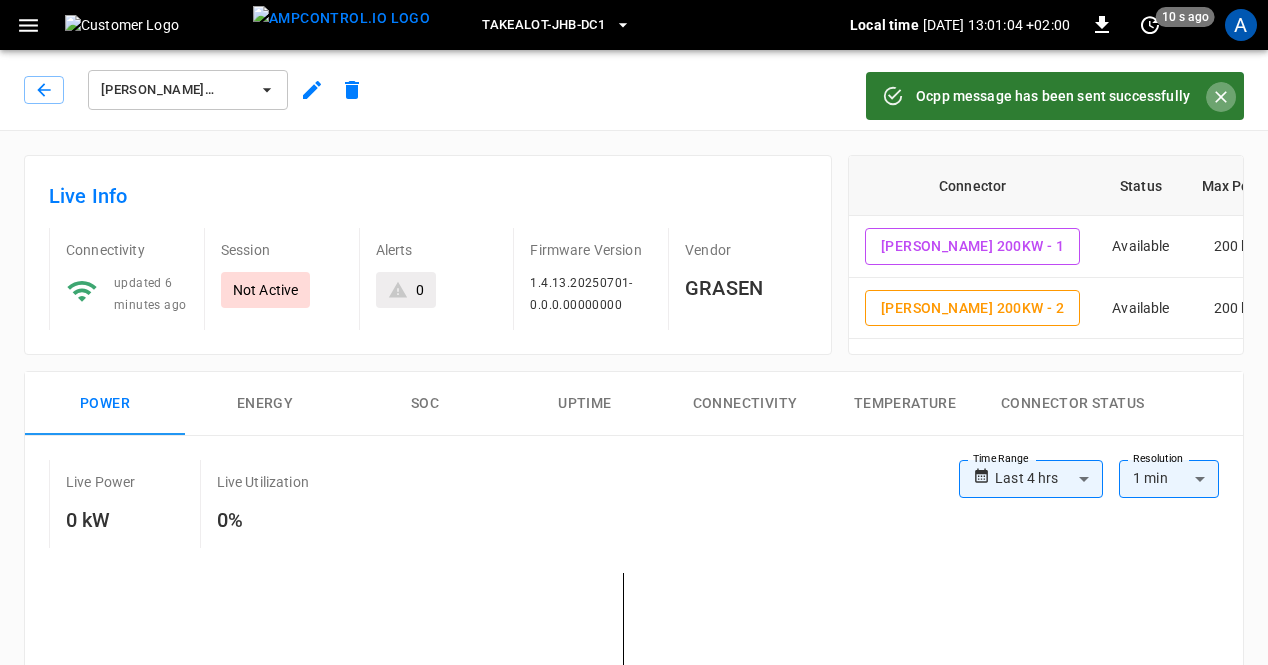 click 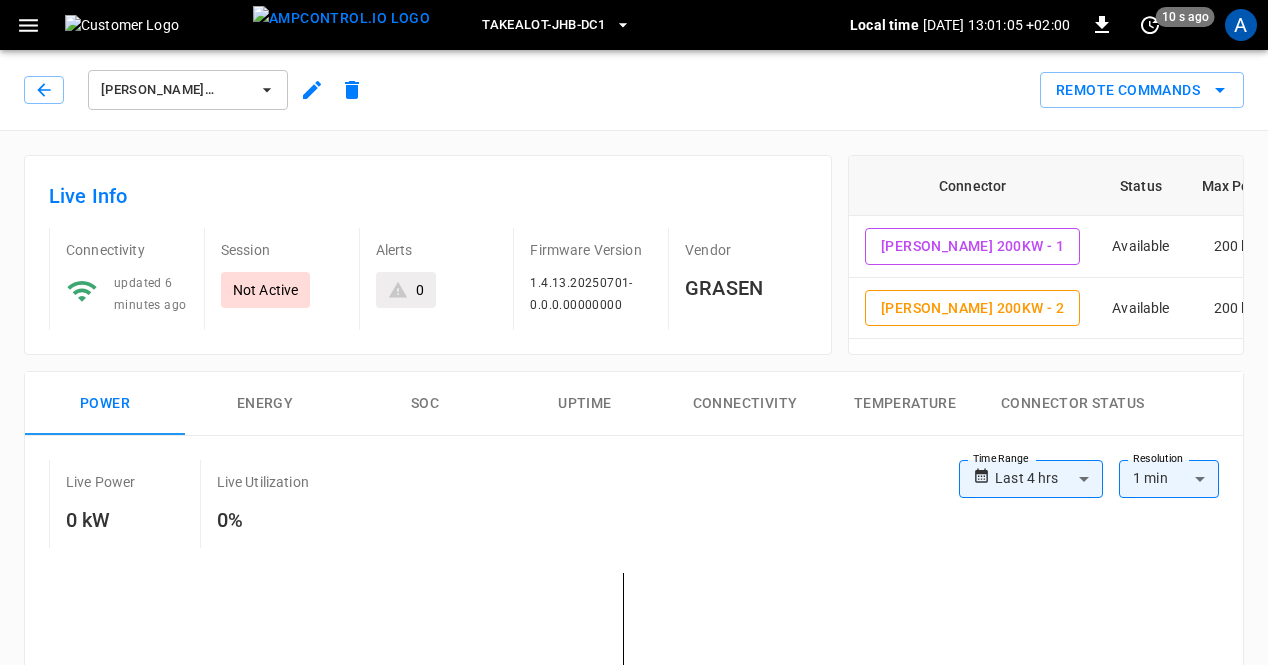 click on "Remote Commands" at bounding box center (1142, 90) 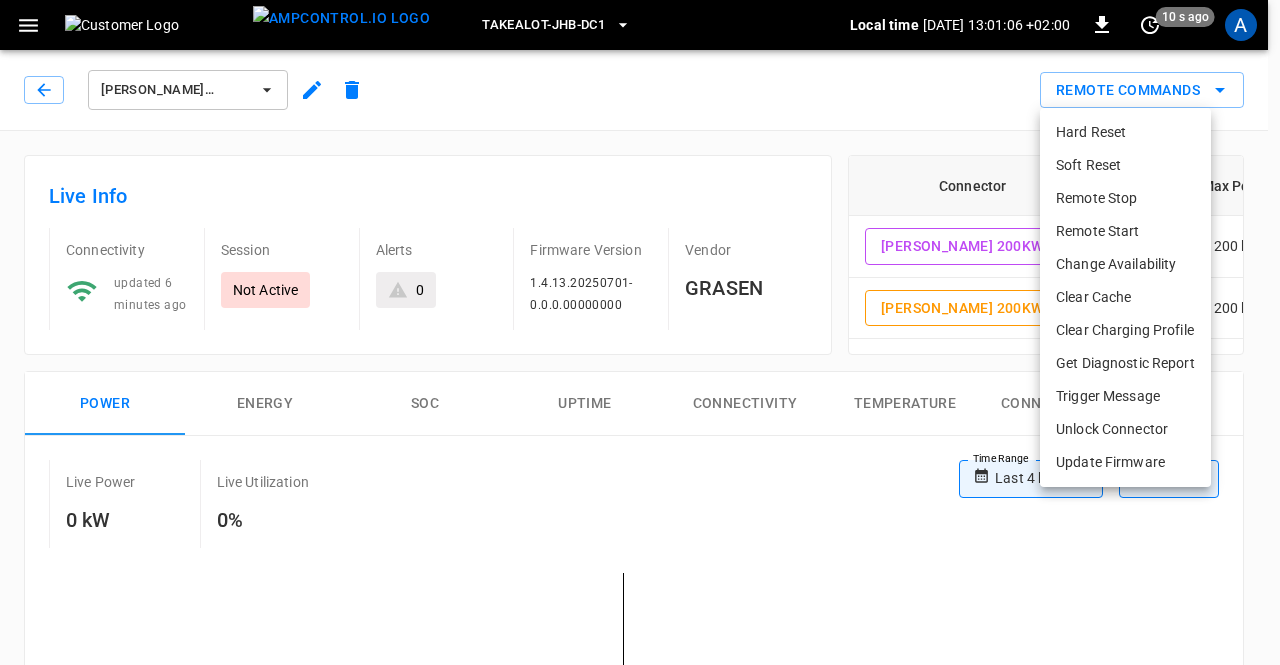 click on "Soft Reset" at bounding box center (1125, 165) 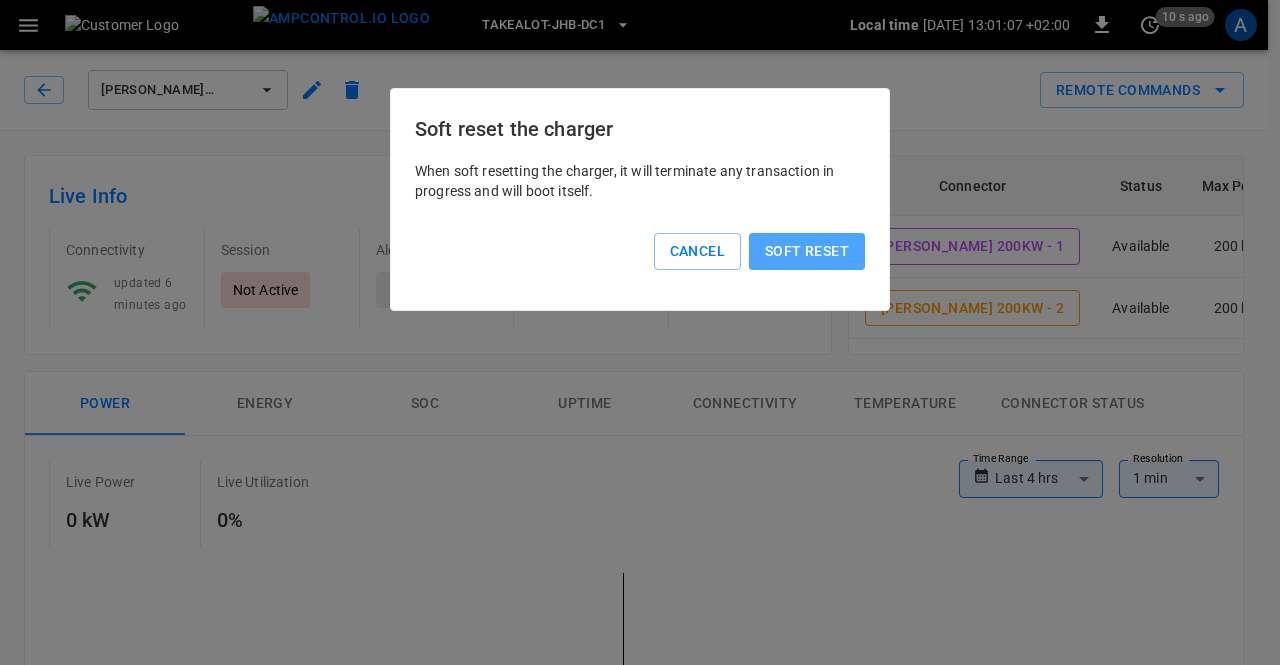 click on "Soft reset" at bounding box center (807, 251) 